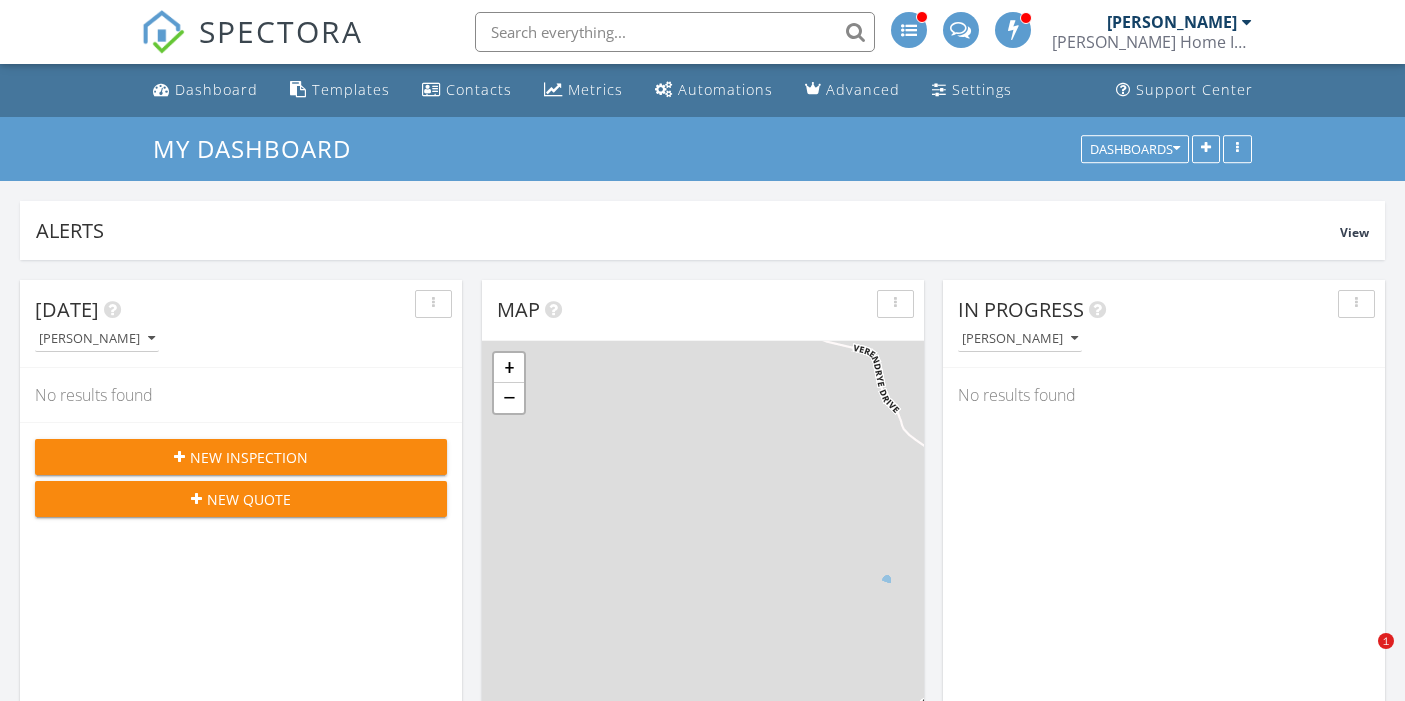 scroll, scrollTop: 972, scrollLeft: 0, axis: vertical 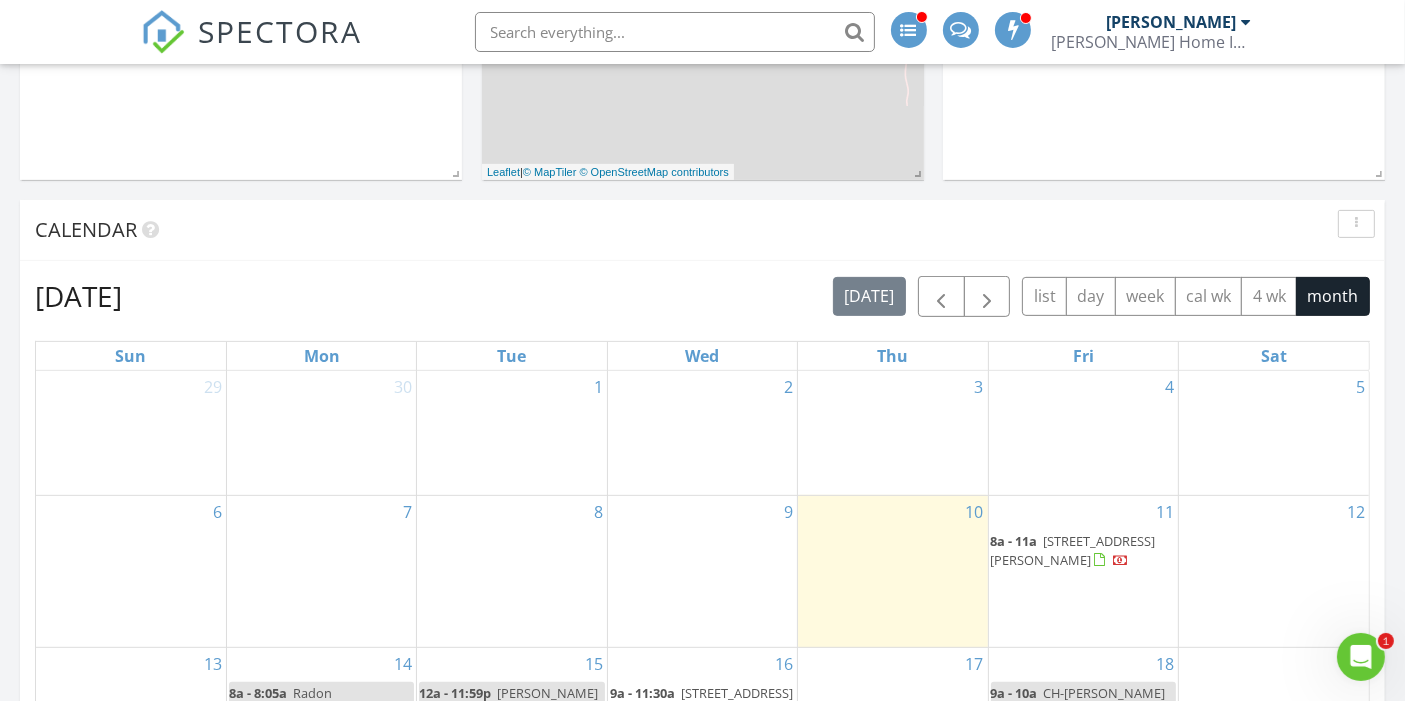 click on "[STREET_ADDRESS][PERSON_NAME]" at bounding box center (1073, 550) 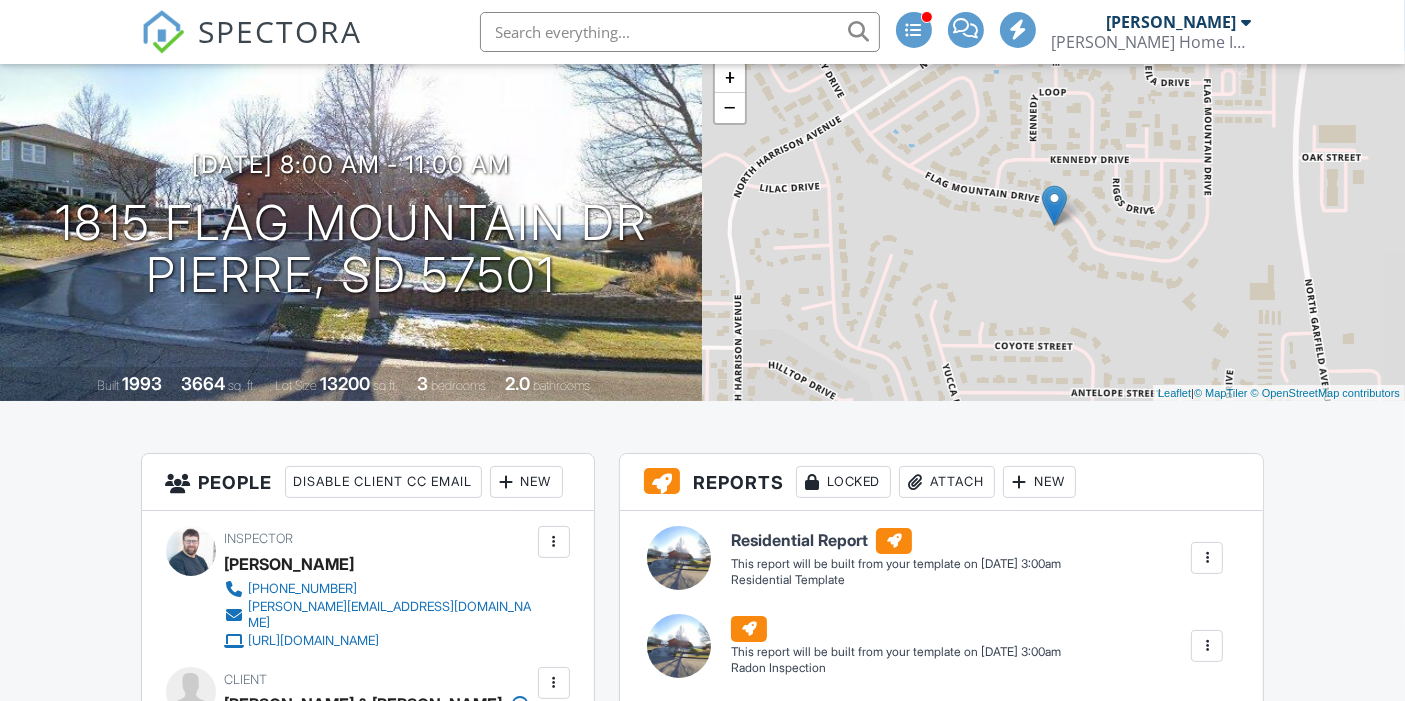 scroll, scrollTop: 257, scrollLeft: 0, axis: vertical 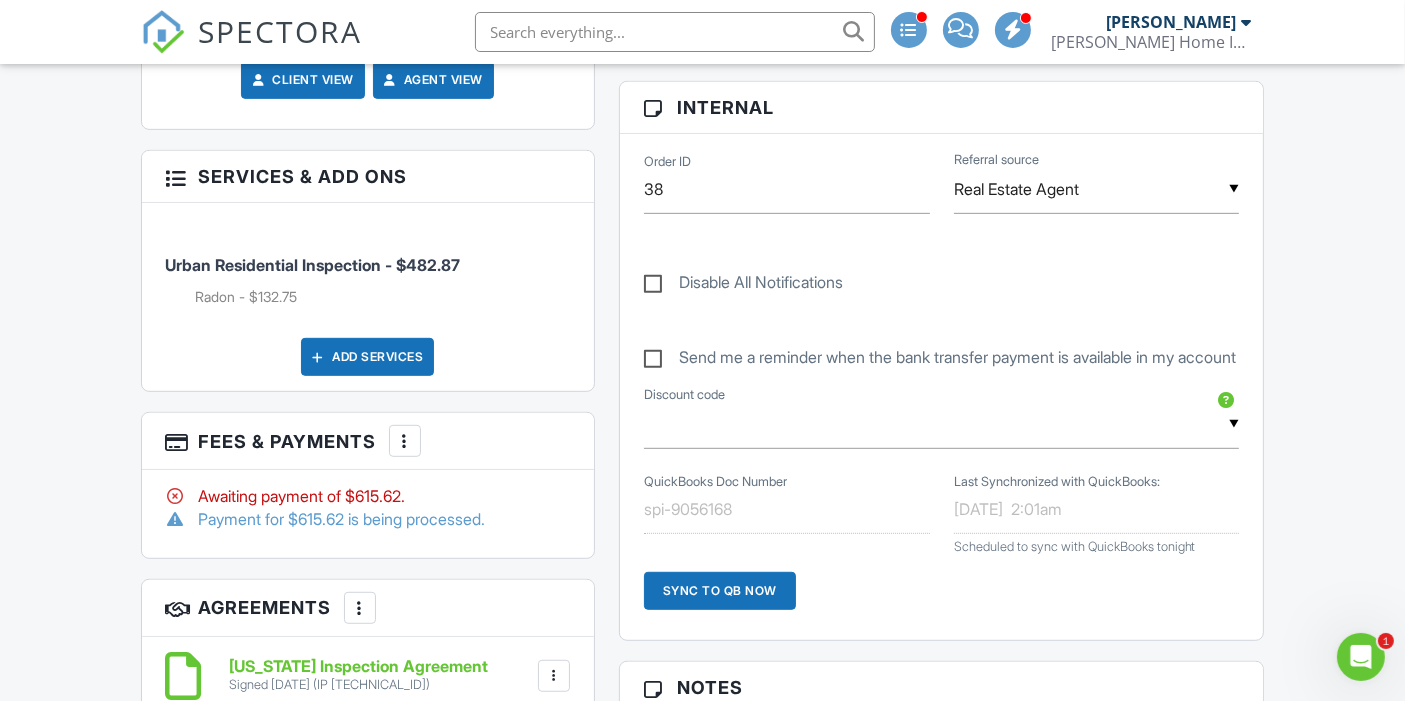 click at bounding box center (405, 441) 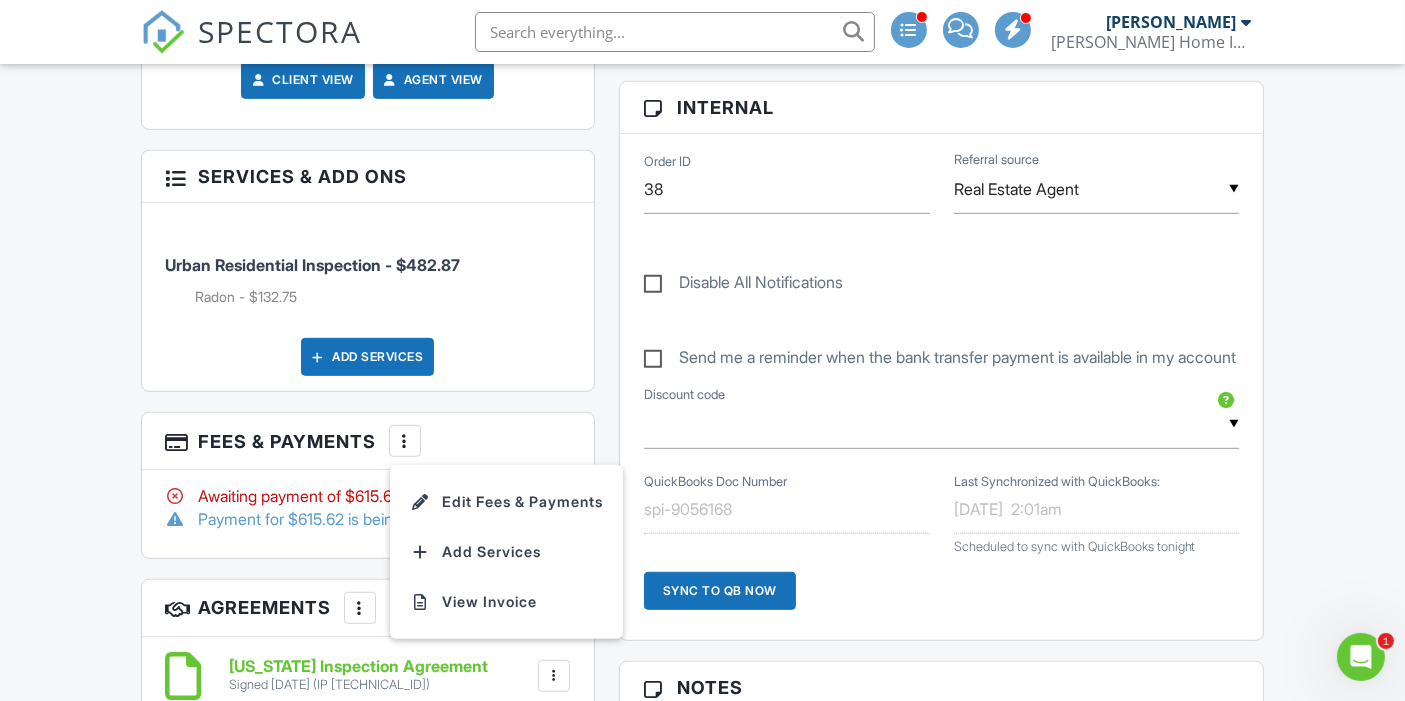 click on "People
Disable Client CC Email
New
Client
Client's Agent
Listing Agent
Add Another Person
Inspector
Justin Thorpe
+16053019211
justin@thorpehis.com
https://thorpehis.com
Make Invisible
Mark As Requested
Remove
Update Client
First name
Erin & Cameron
Last name
Kuil
Email (required)
erinfoth@gmail.com
CC Email
Phone
605-280-7824
Tags
Internal notes visible only to the company
Private notes visible only to company admins
Updating the client email address will resend the confirmation email and update all queued automated emails.
Cancel
Save
Confirm client deletion
Cancel
Remove Client
Client
Erin & Cameron Kuil" at bounding box center [368, 443] 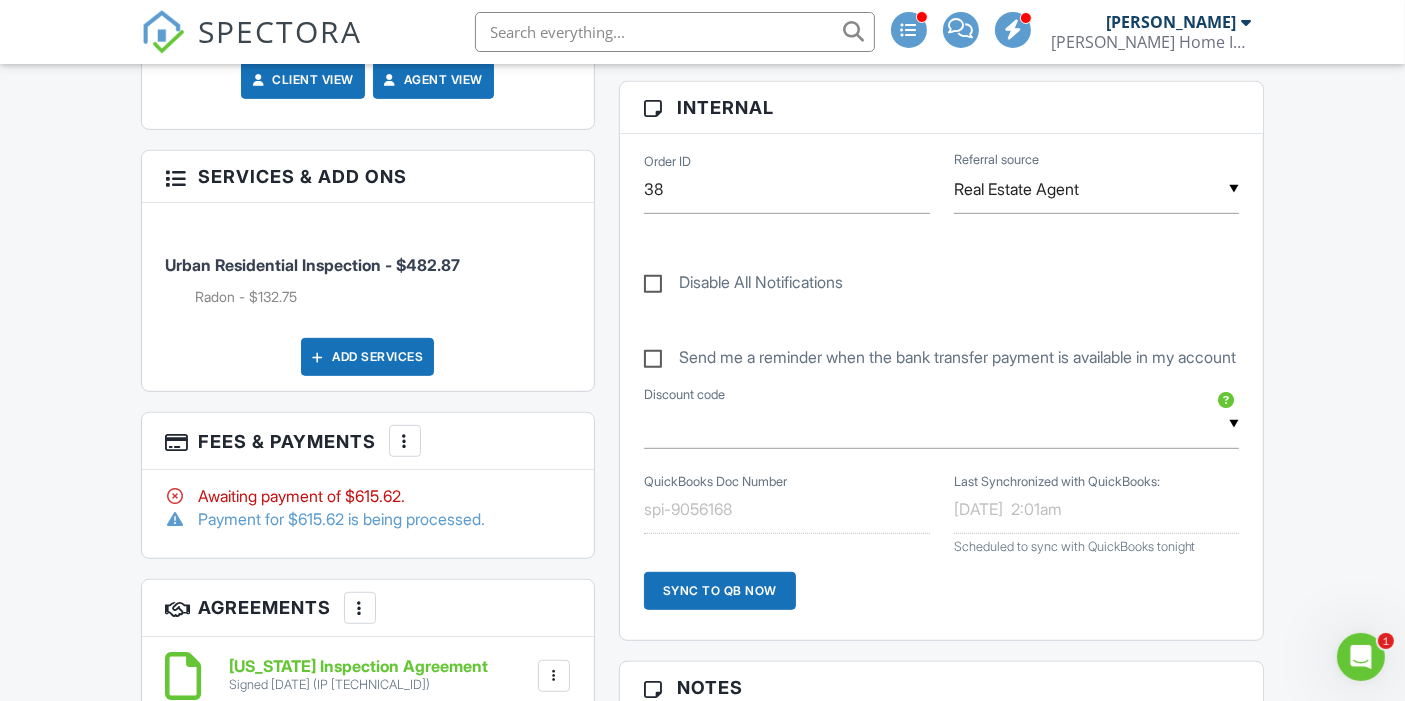 click at bounding box center (1360, 656) 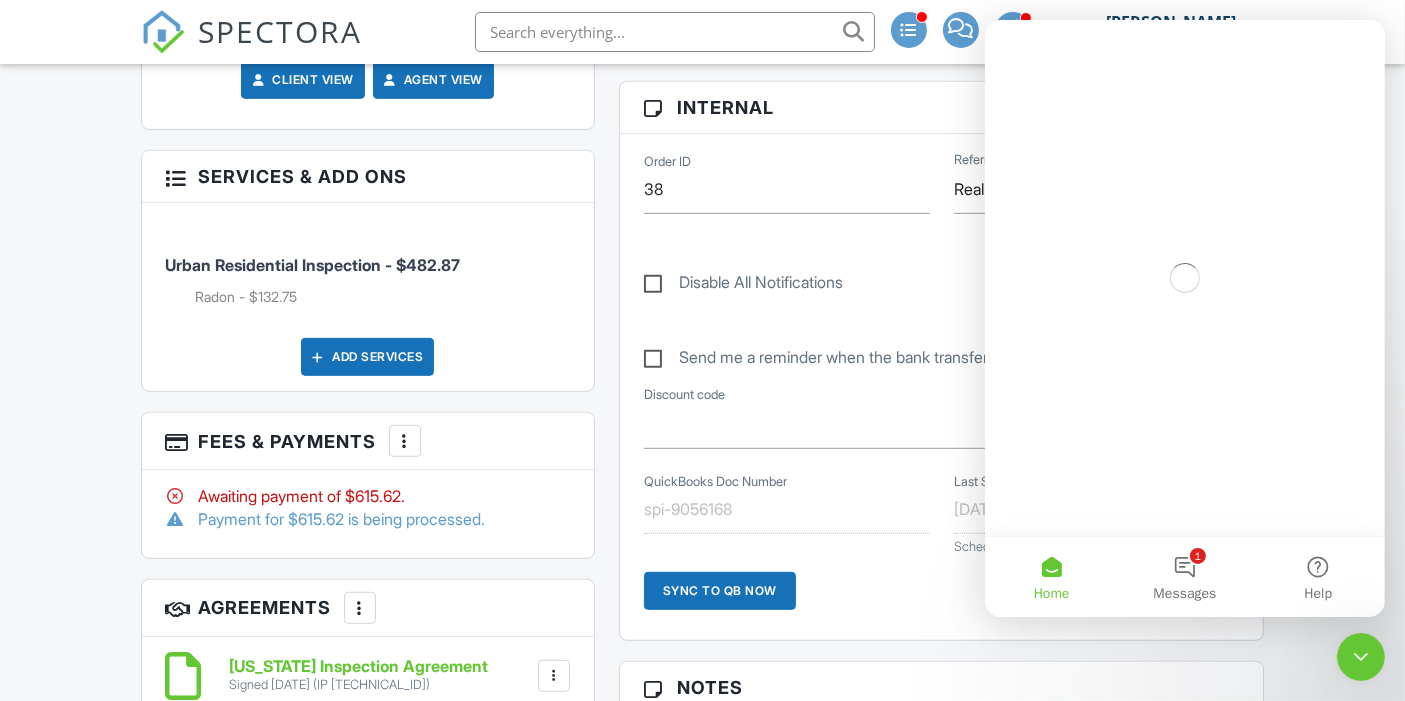 scroll, scrollTop: 0, scrollLeft: 0, axis: both 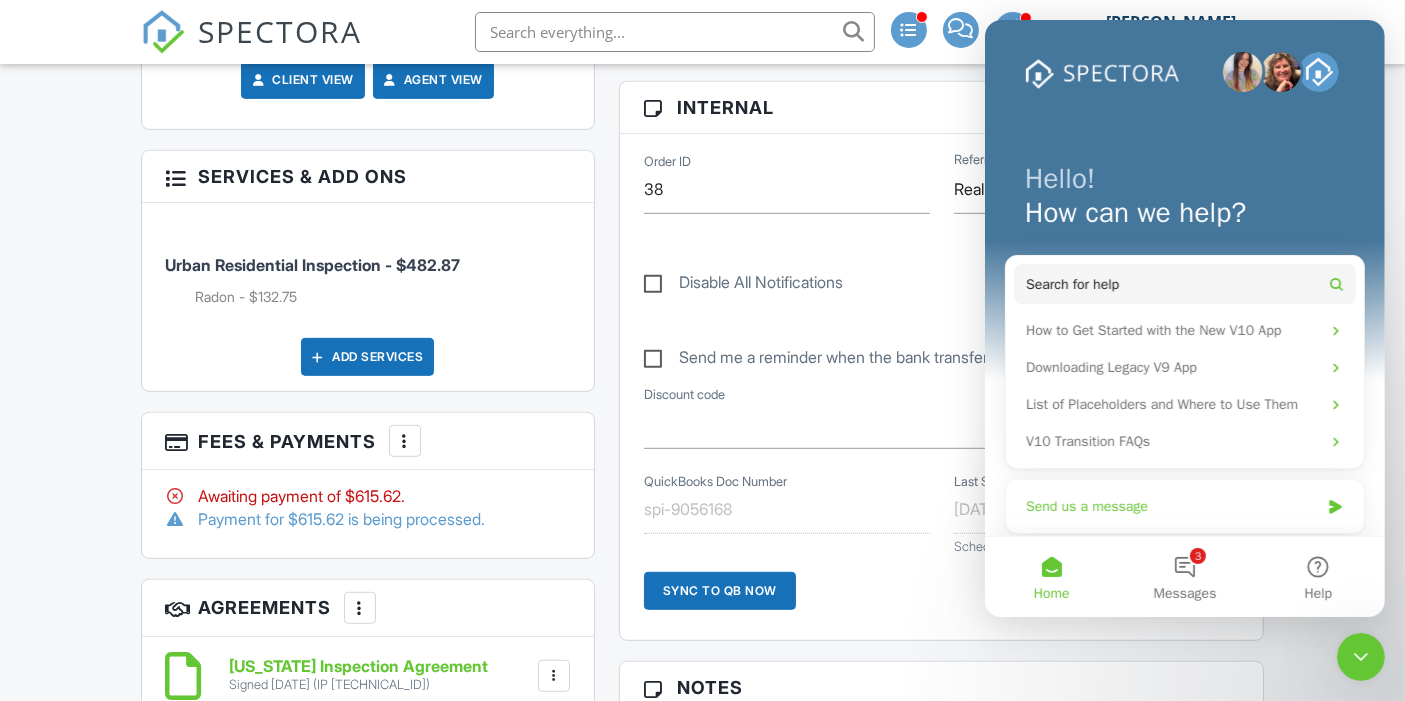 click on "Send us a message" at bounding box center [1171, 506] 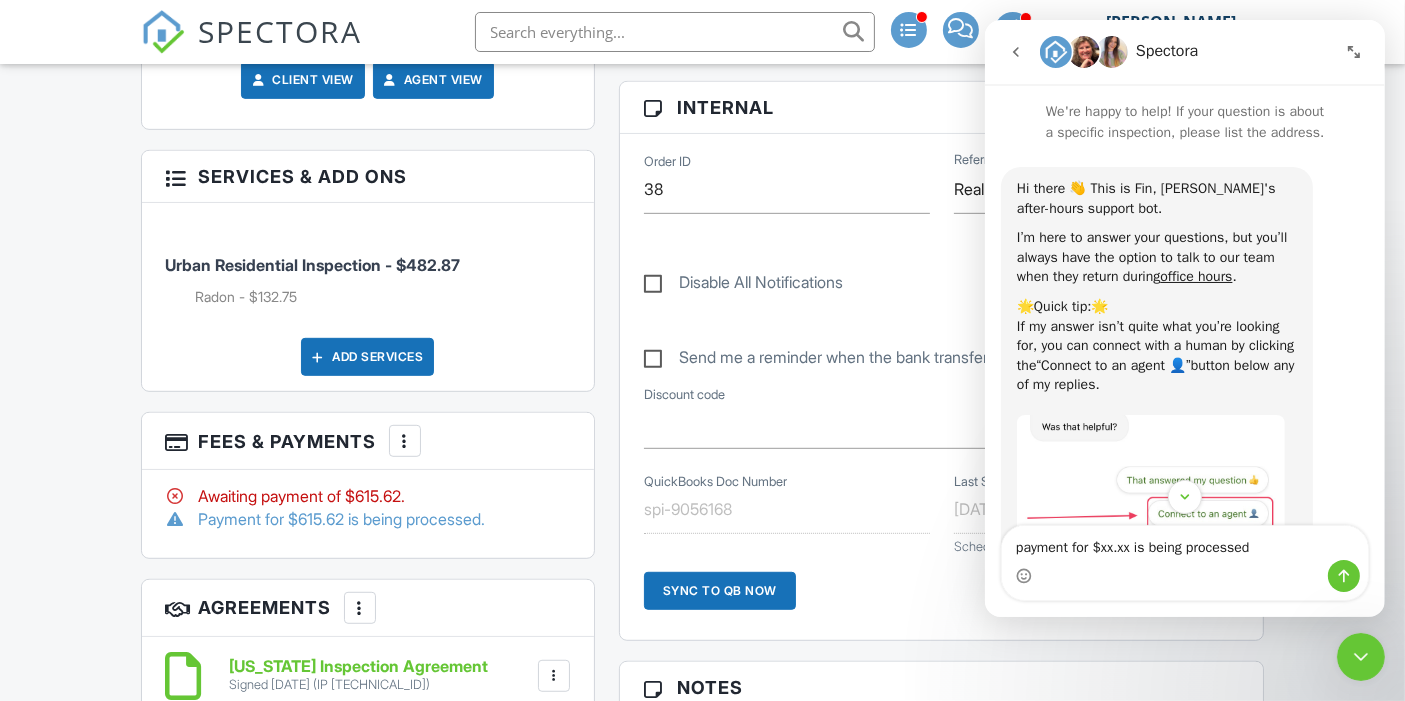 click on "payment for $xx.xx is being processed" at bounding box center (1184, 543) 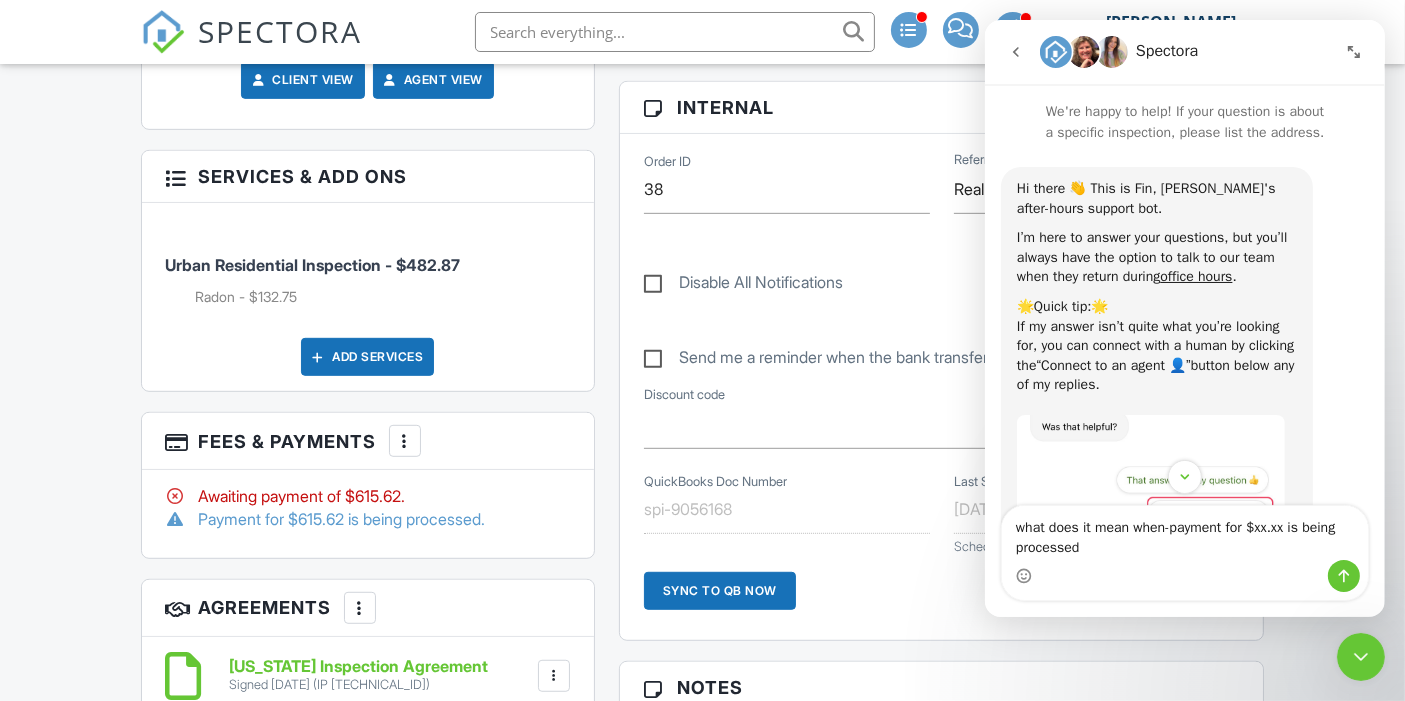 type on "what does it mean when- payment for $xx.xx is being processed" 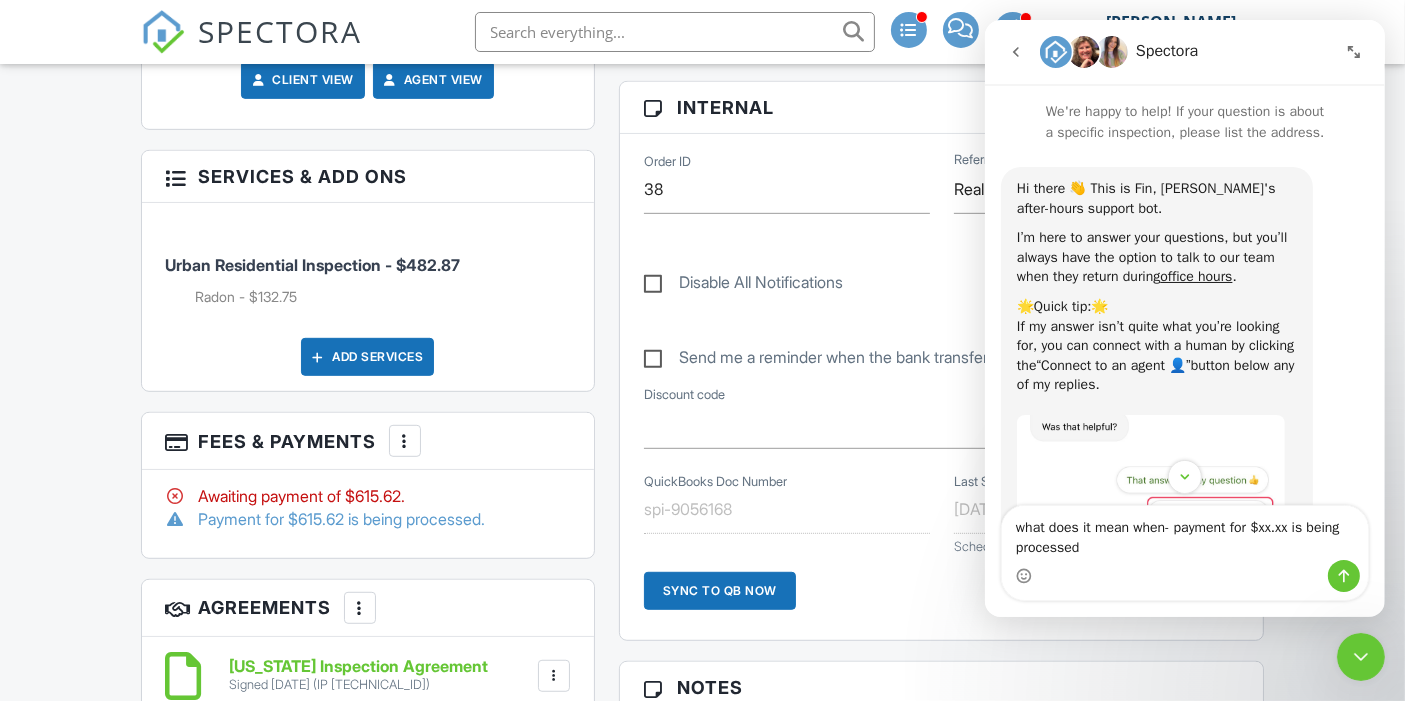 type 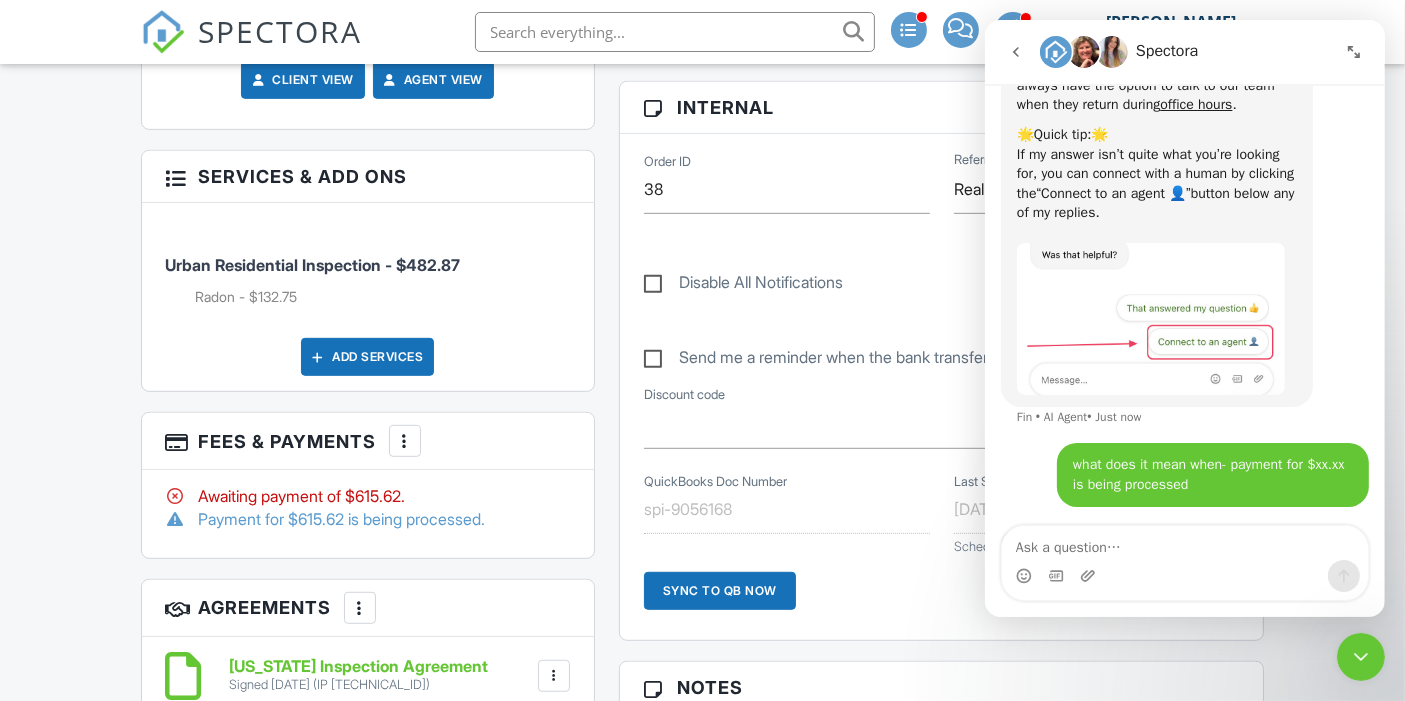 scroll, scrollTop: 270, scrollLeft: 0, axis: vertical 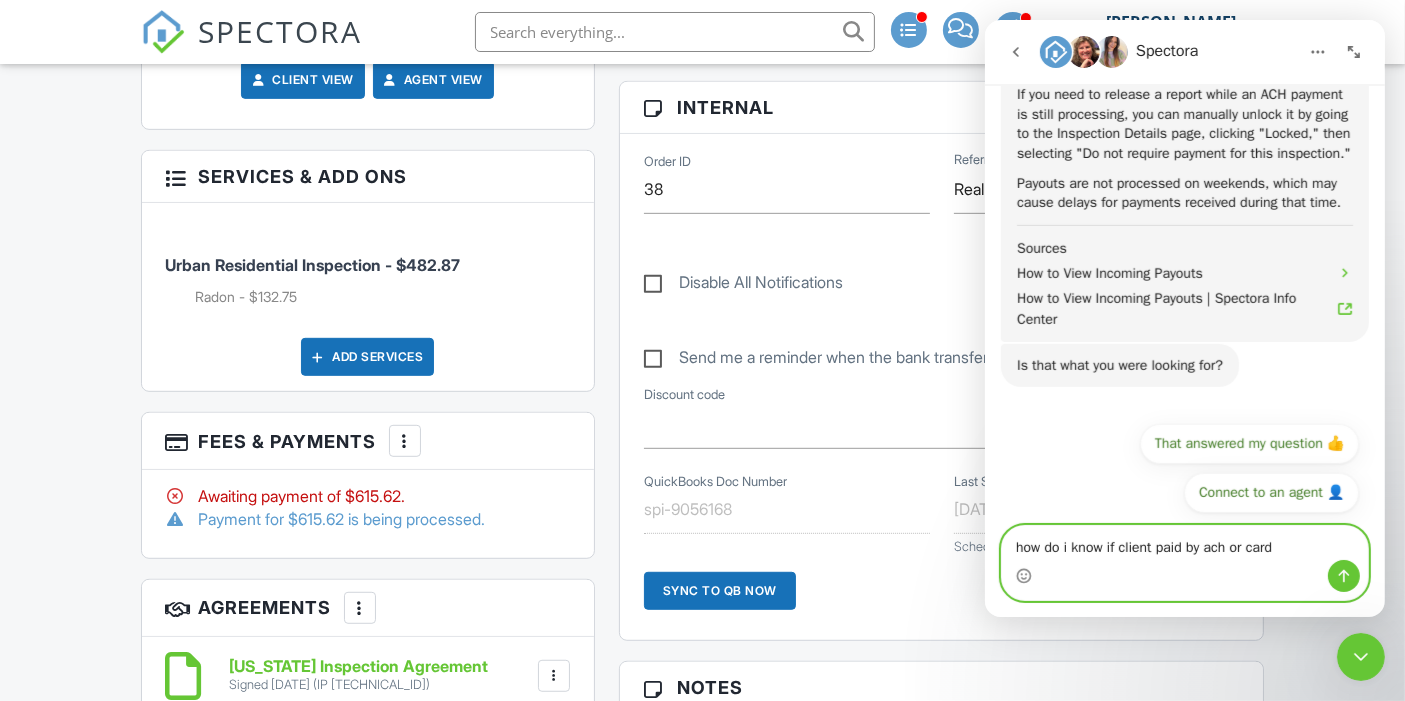 type on "how do i know if client paid by ach or card?" 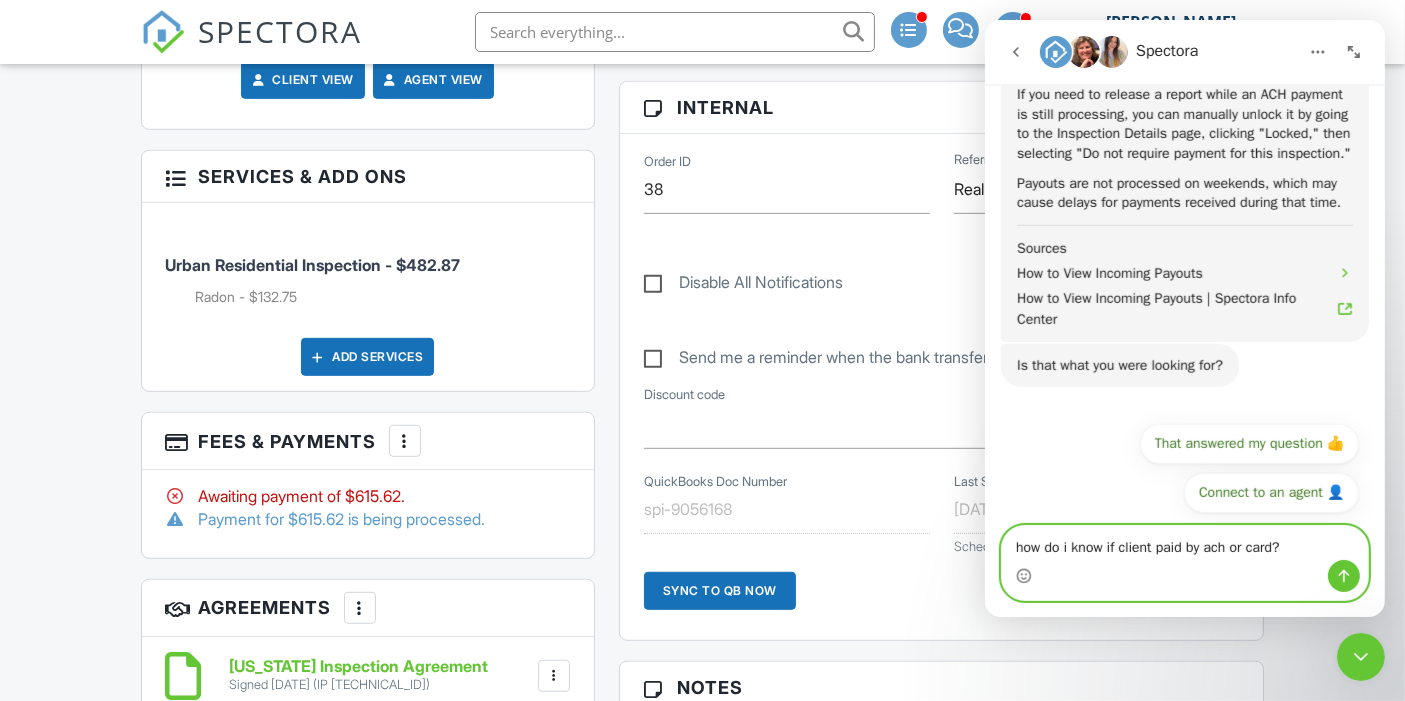 type 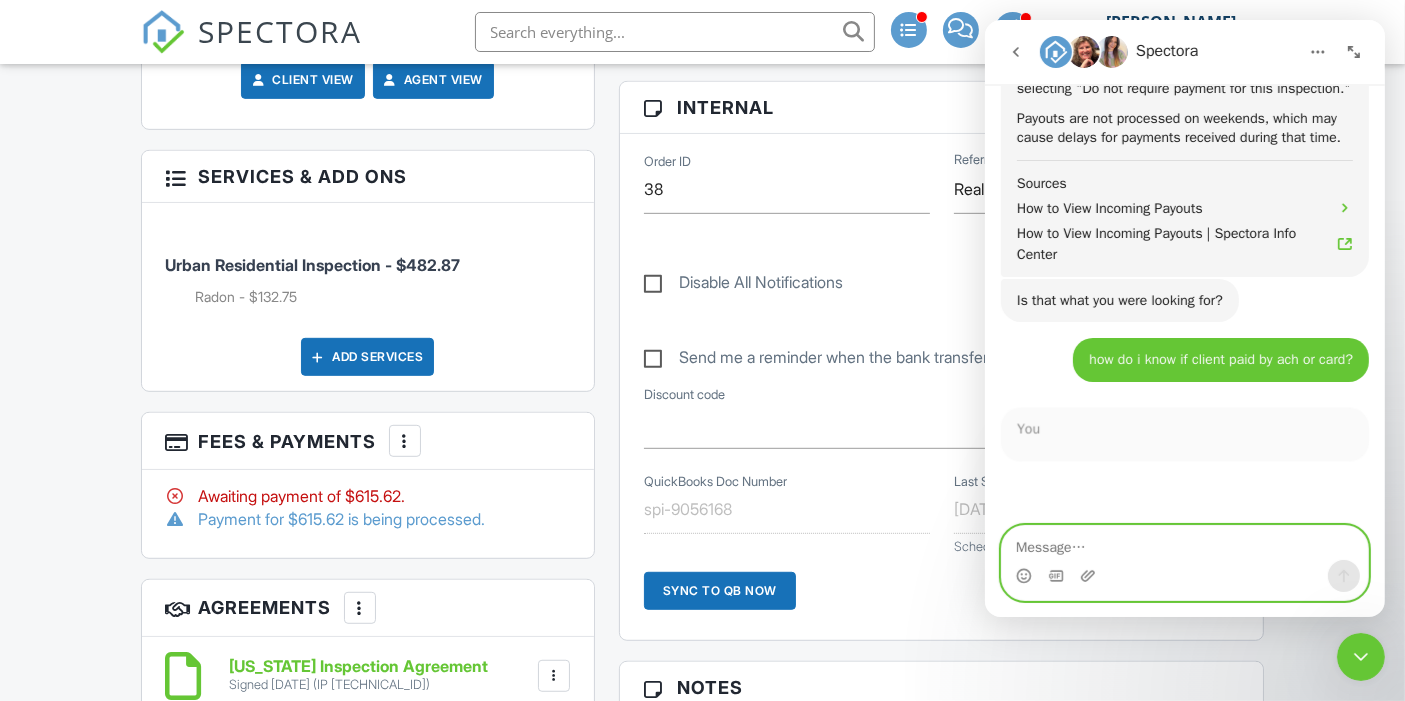 scroll, scrollTop: 1366, scrollLeft: 0, axis: vertical 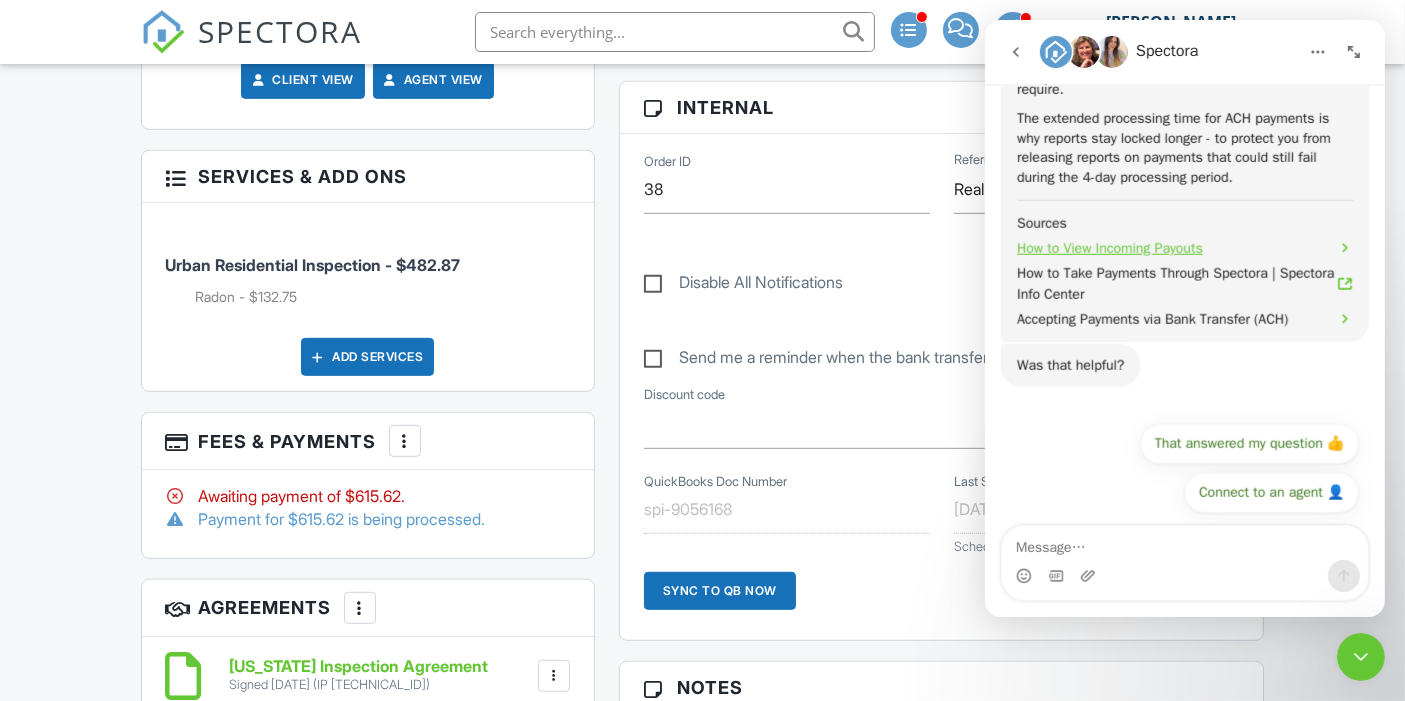 click on "How to View Incoming Payouts" at bounding box center (1109, 248) 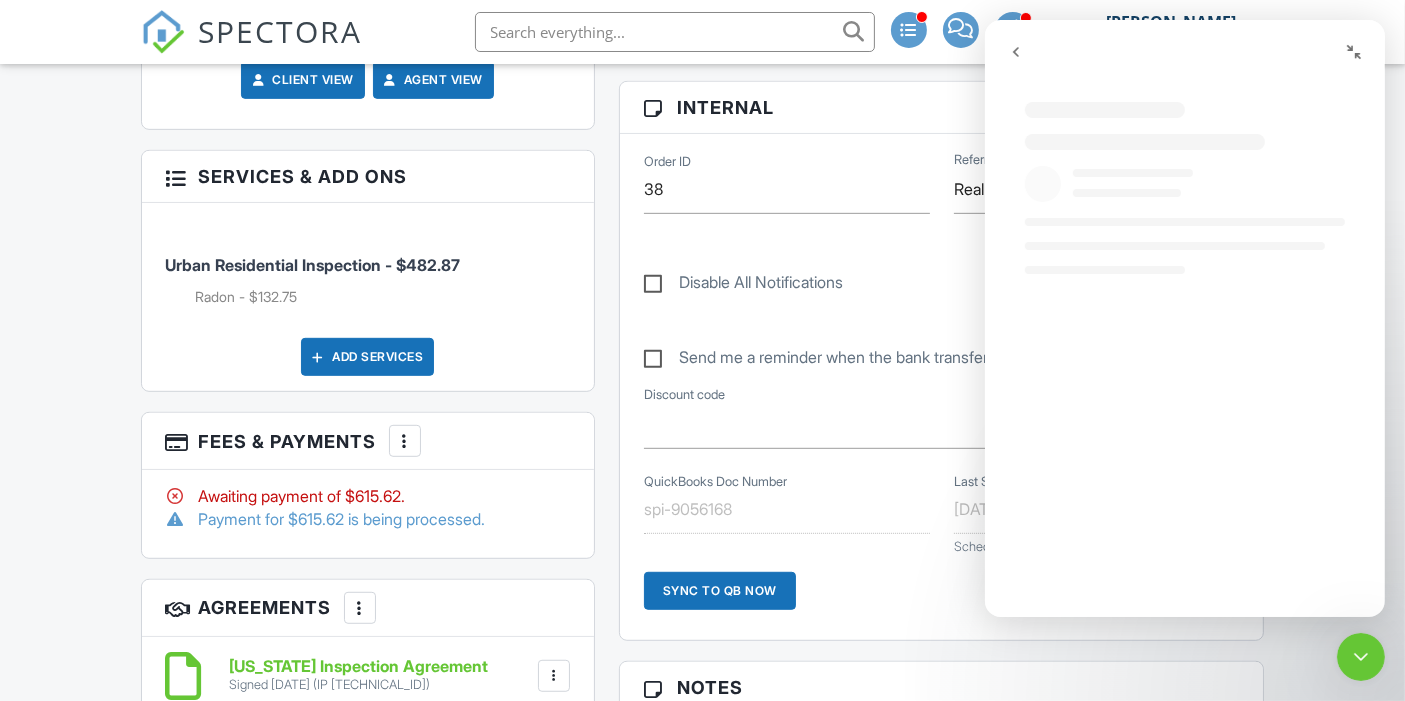 scroll, scrollTop: 1398, scrollLeft: 0, axis: vertical 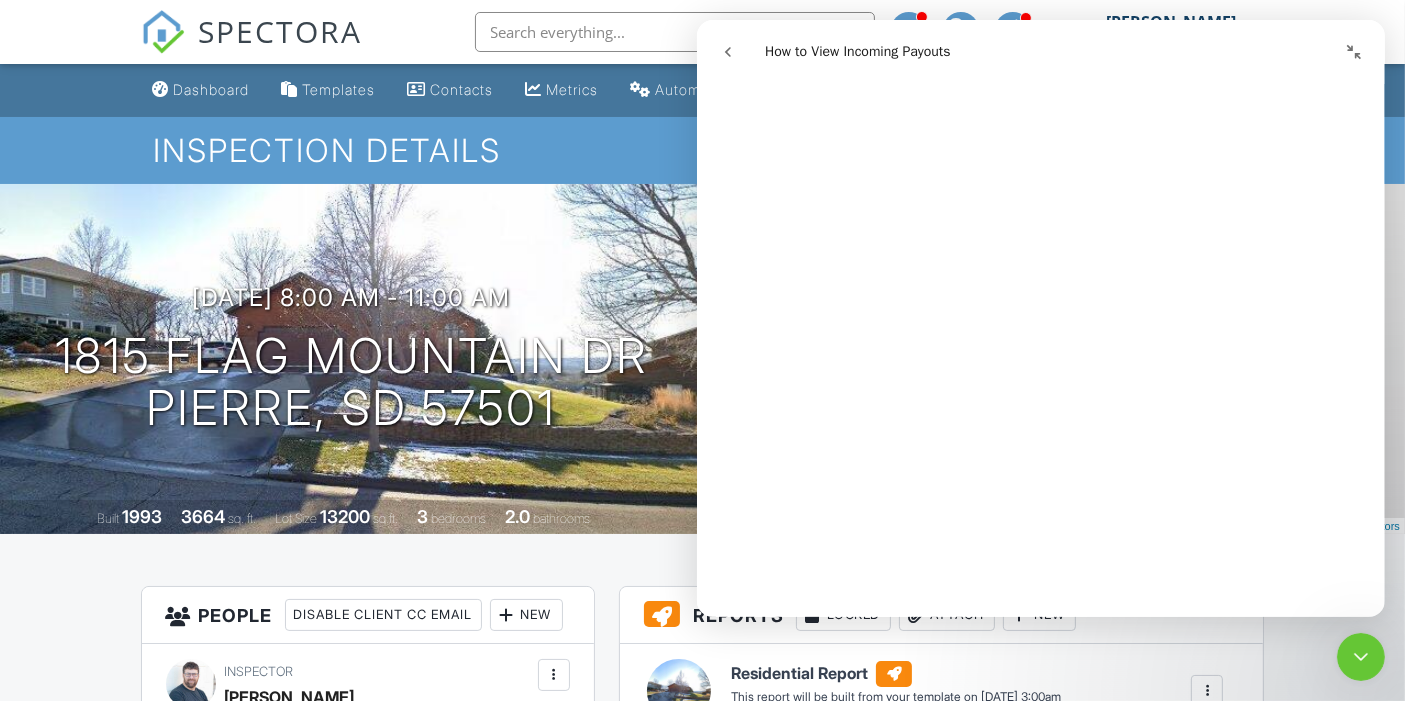 click 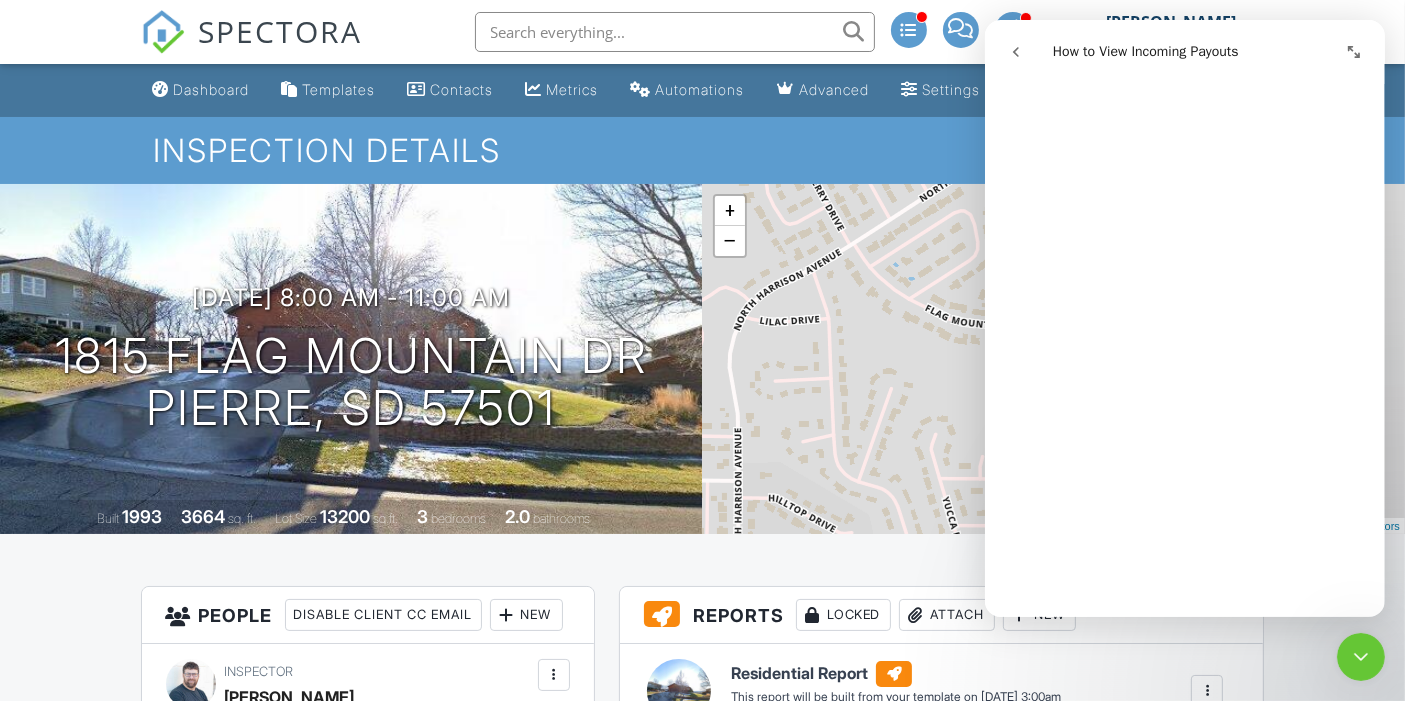scroll, scrollTop: 665, scrollLeft: 0, axis: vertical 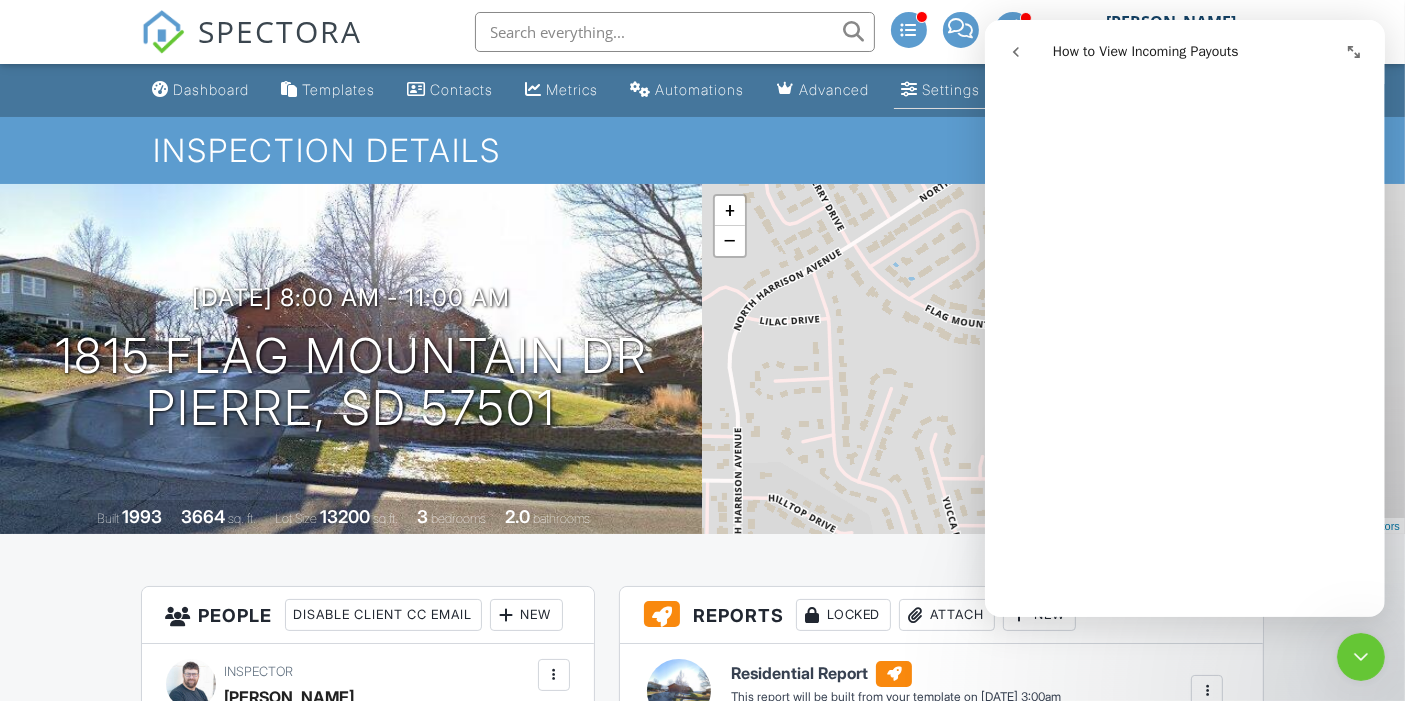 click on "Settings" at bounding box center [952, 89] 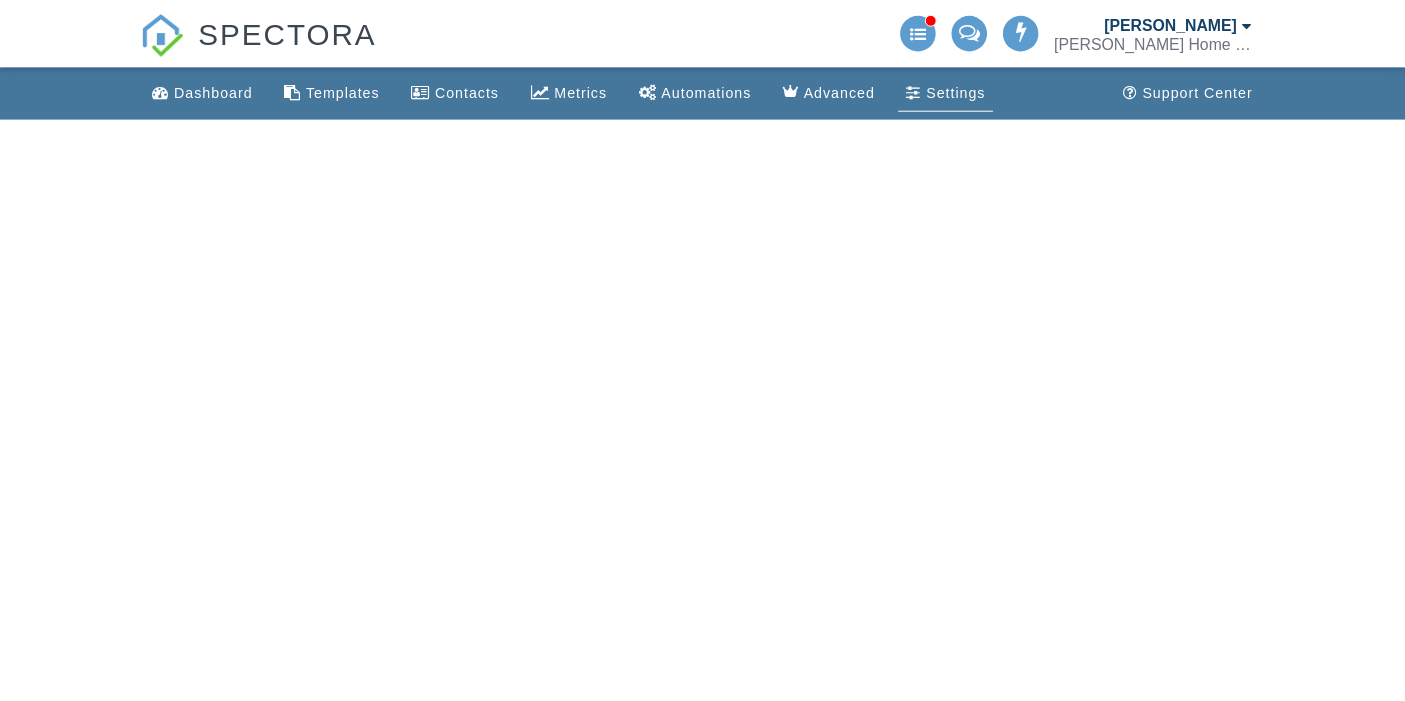 scroll, scrollTop: 0, scrollLeft: 0, axis: both 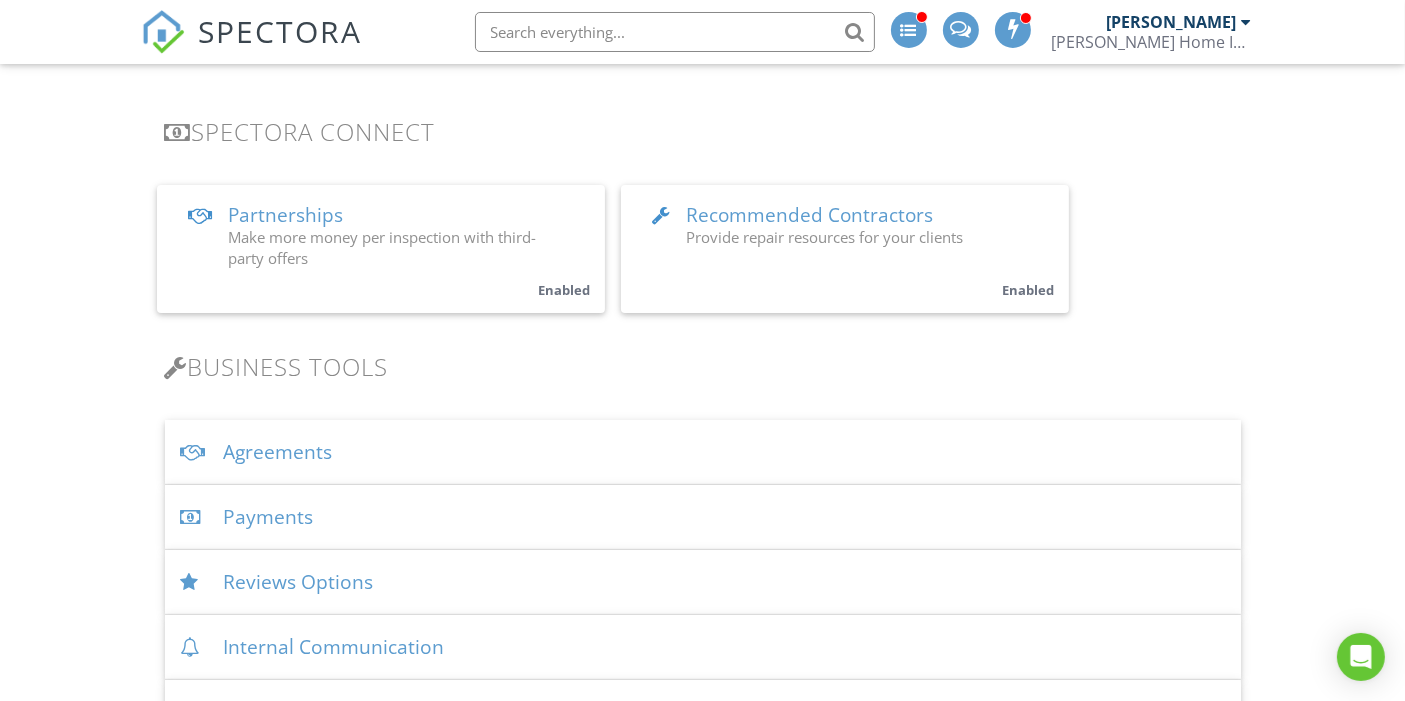 click on "Payments" at bounding box center (703, 517) 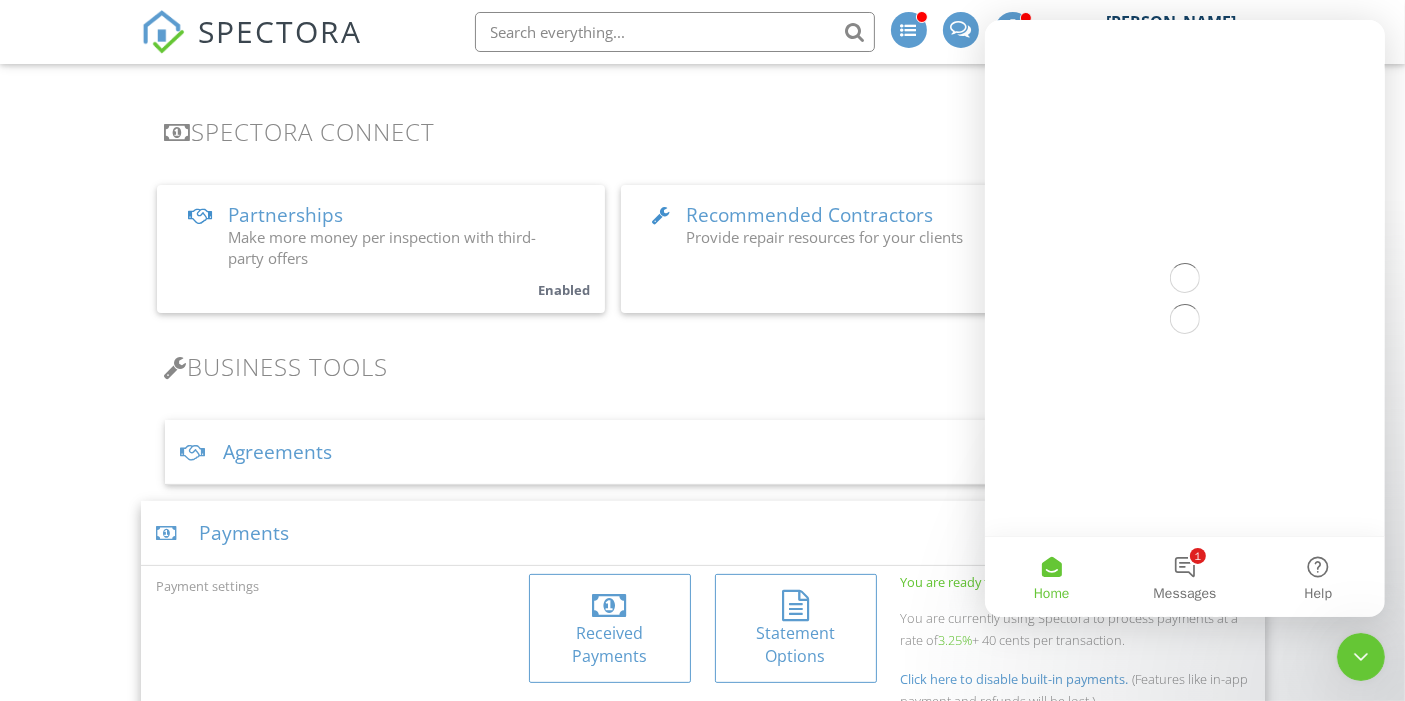 scroll, scrollTop: 0, scrollLeft: 0, axis: both 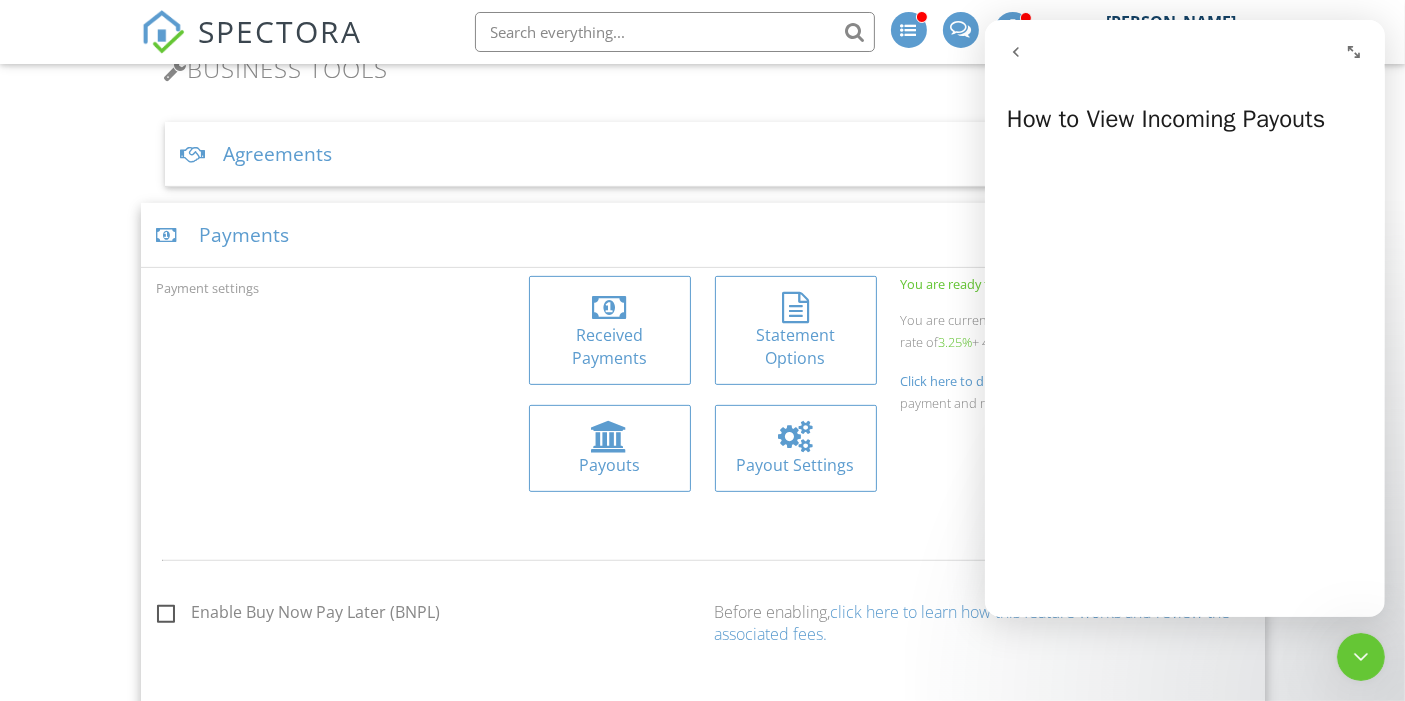 click on "Payouts" at bounding box center (610, 465) 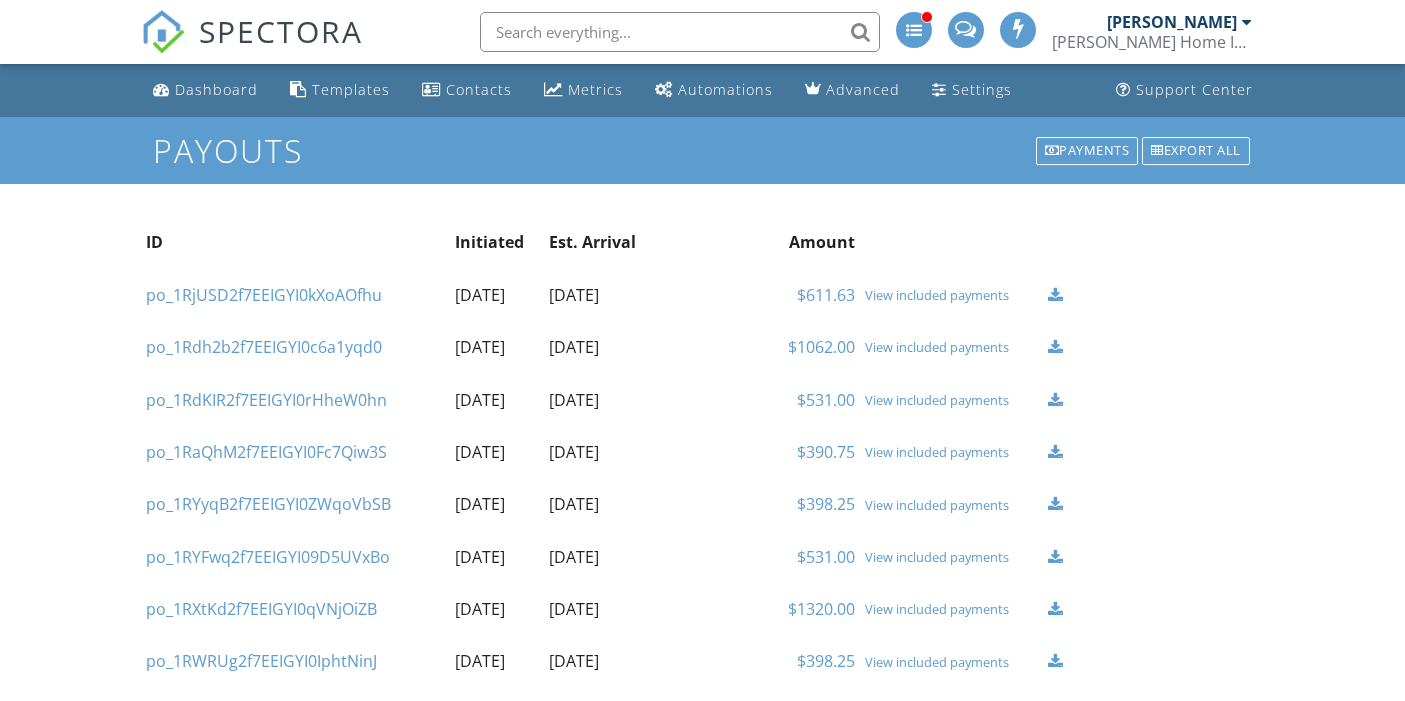 scroll, scrollTop: 0, scrollLeft: 0, axis: both 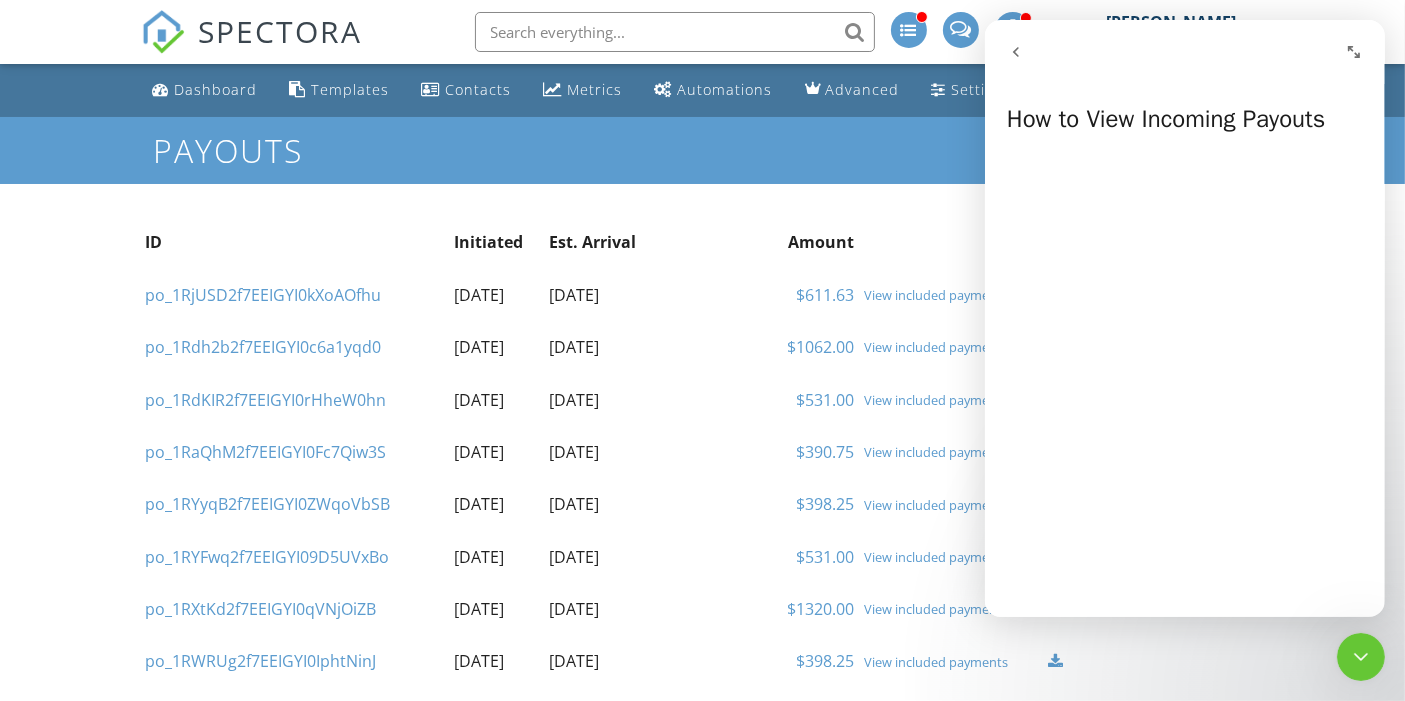 click on "po_1RjUSD2f7EEIGYI0kXoAOfhu" at bounding box center (264, 295) 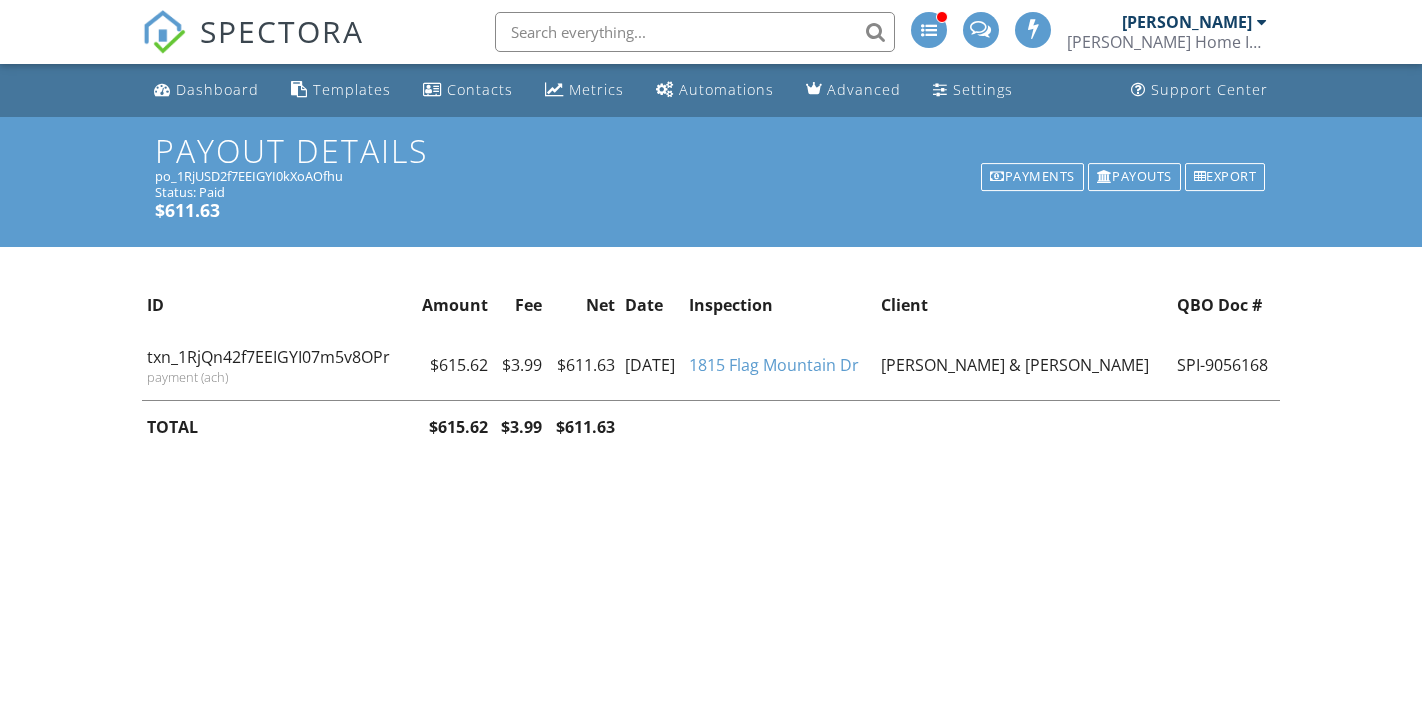 scroll, scrollTop: 0, scrollLeft: 0, axis: both 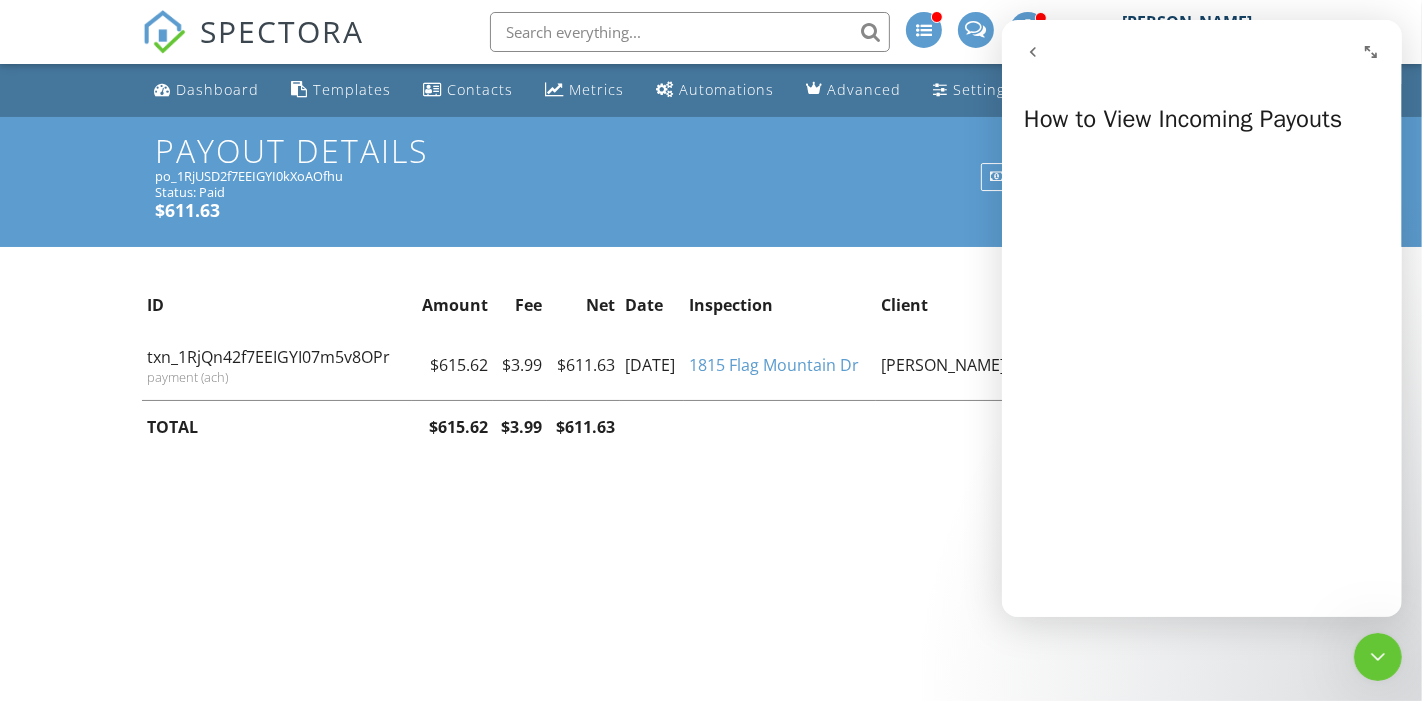 click 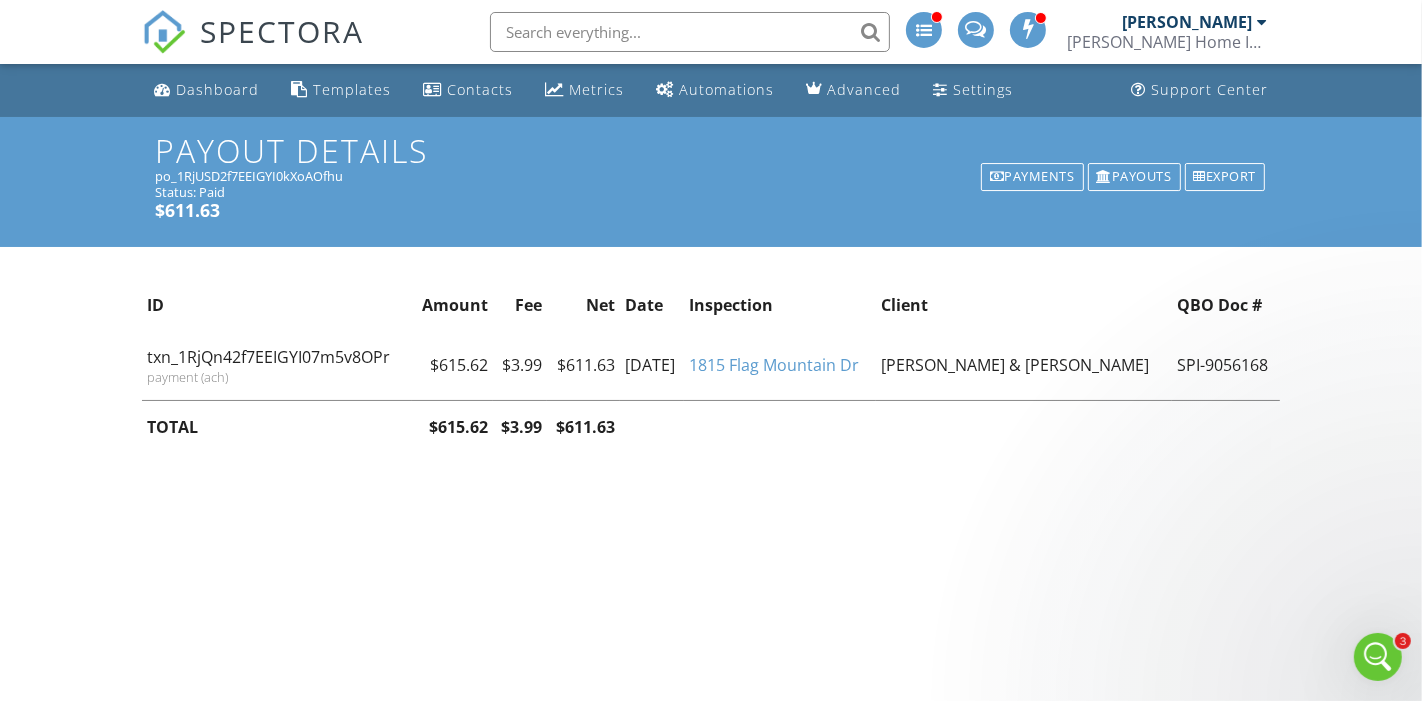 scroll, scrollTop: 0, scrollLeft: 0, axis: both 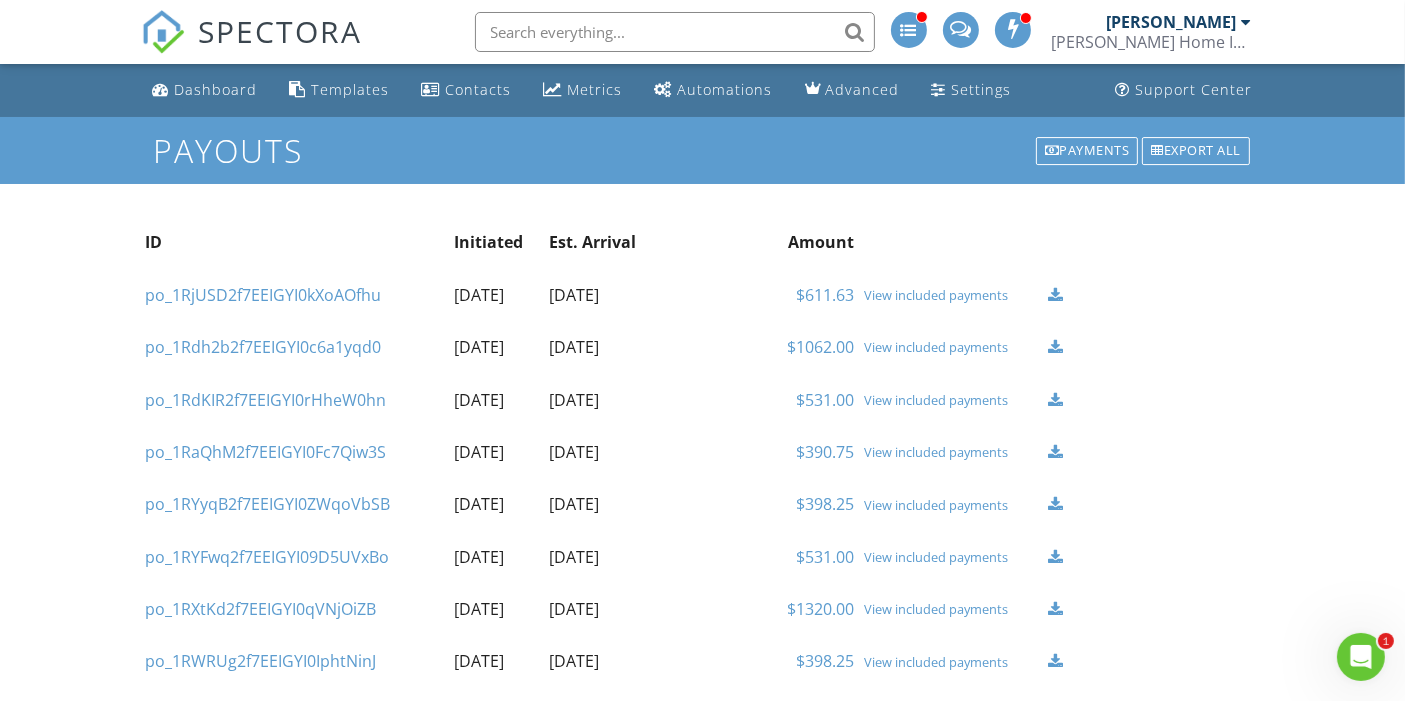 click on "po_1Rdh2b2f7EEIGYI0c6a1yqd0" at bounding box center [264, 347] 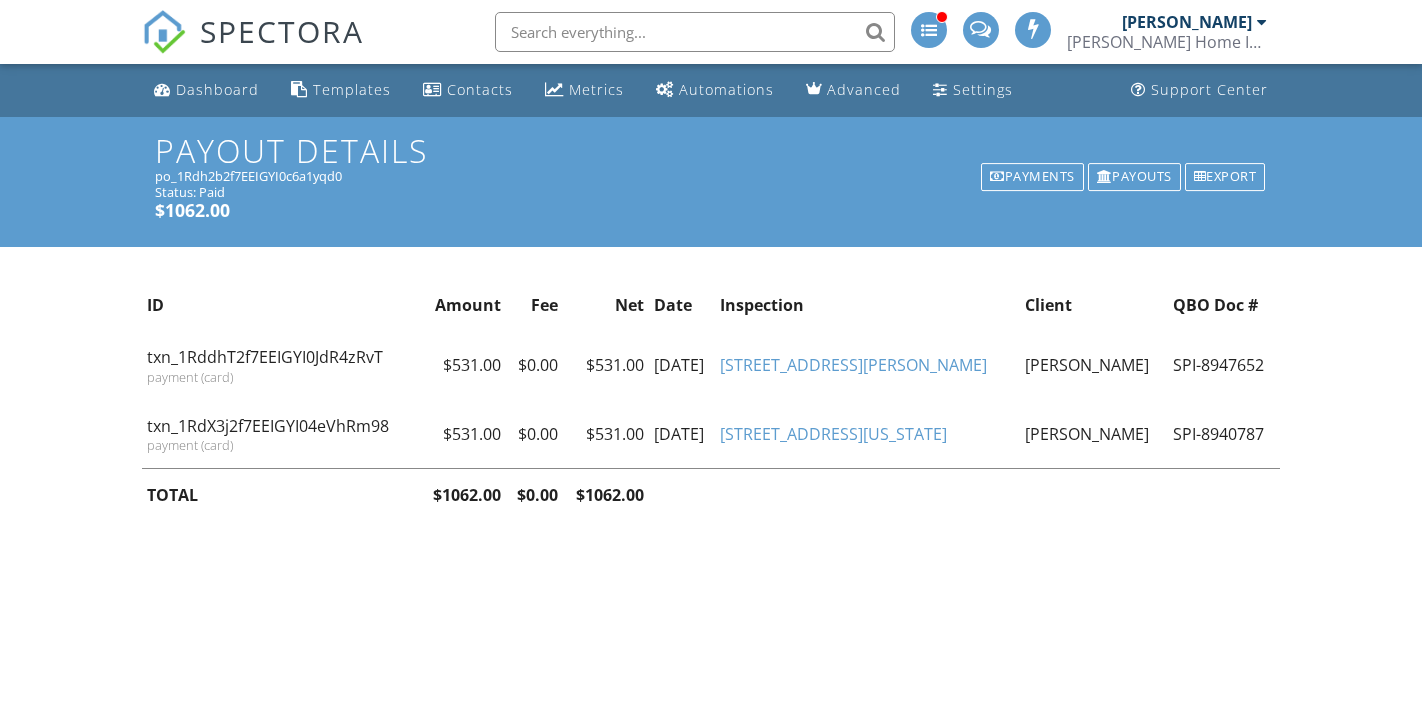 scroll, scrollTop: 0, scrollLeft: 0, axis: both 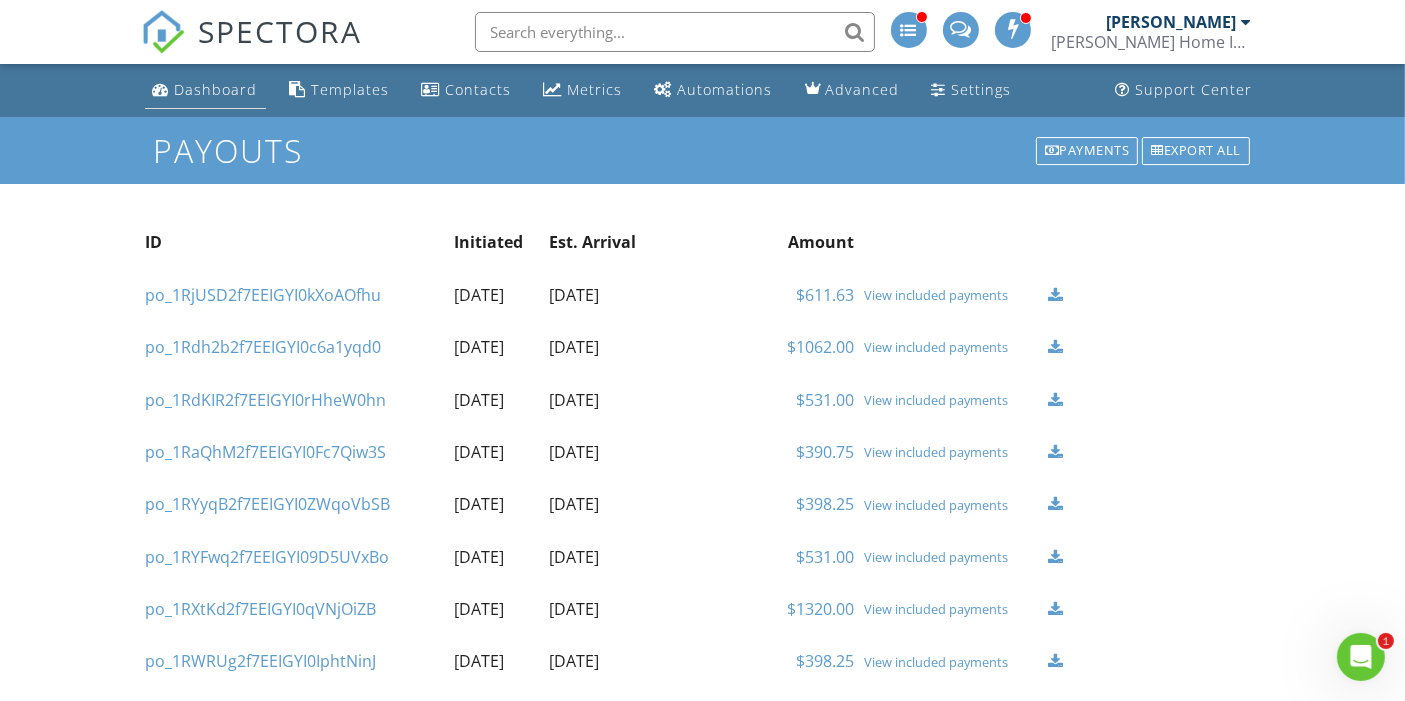 click on "Dashboard" at bounding box center (216, 89) 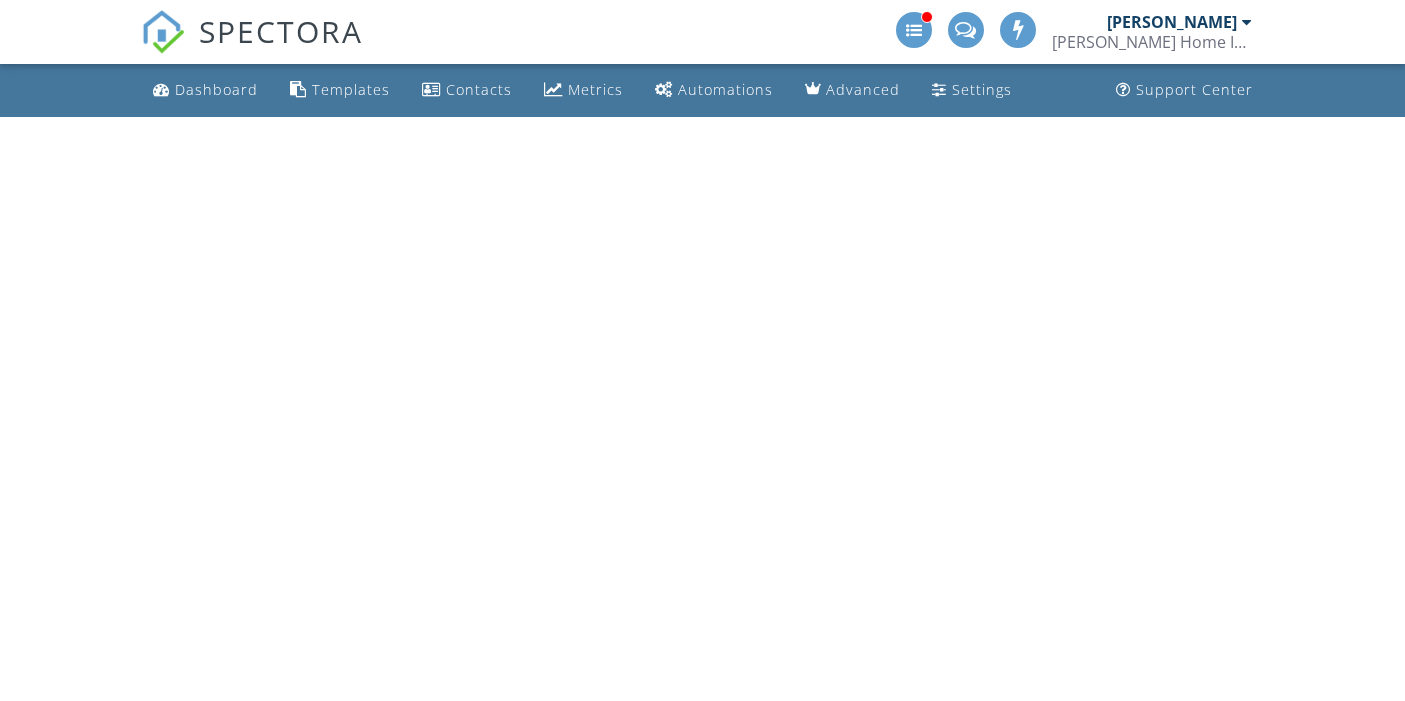 scroll, scrollTop: 0, scrollLeft: 0, axis: both 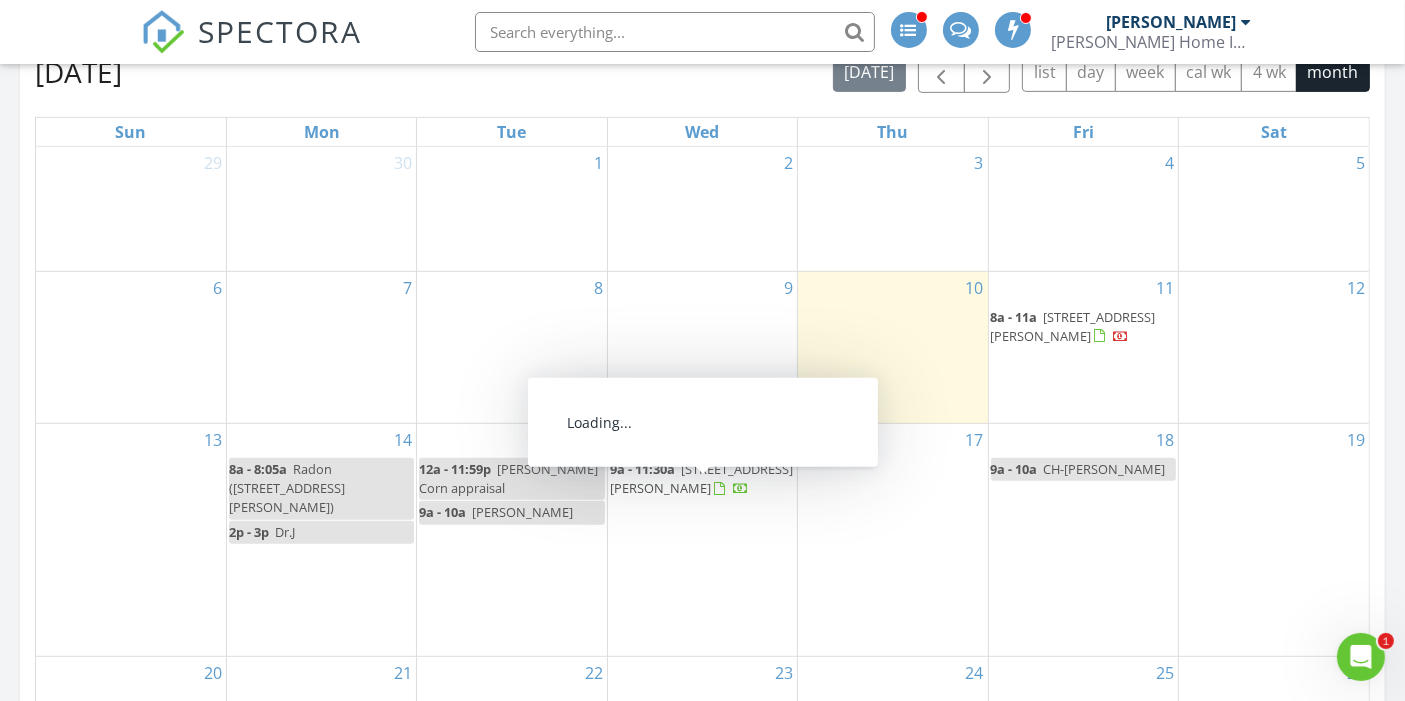 click on "2721 Buhl Ave, Pierre 57501" at bounding box center (701, 478) 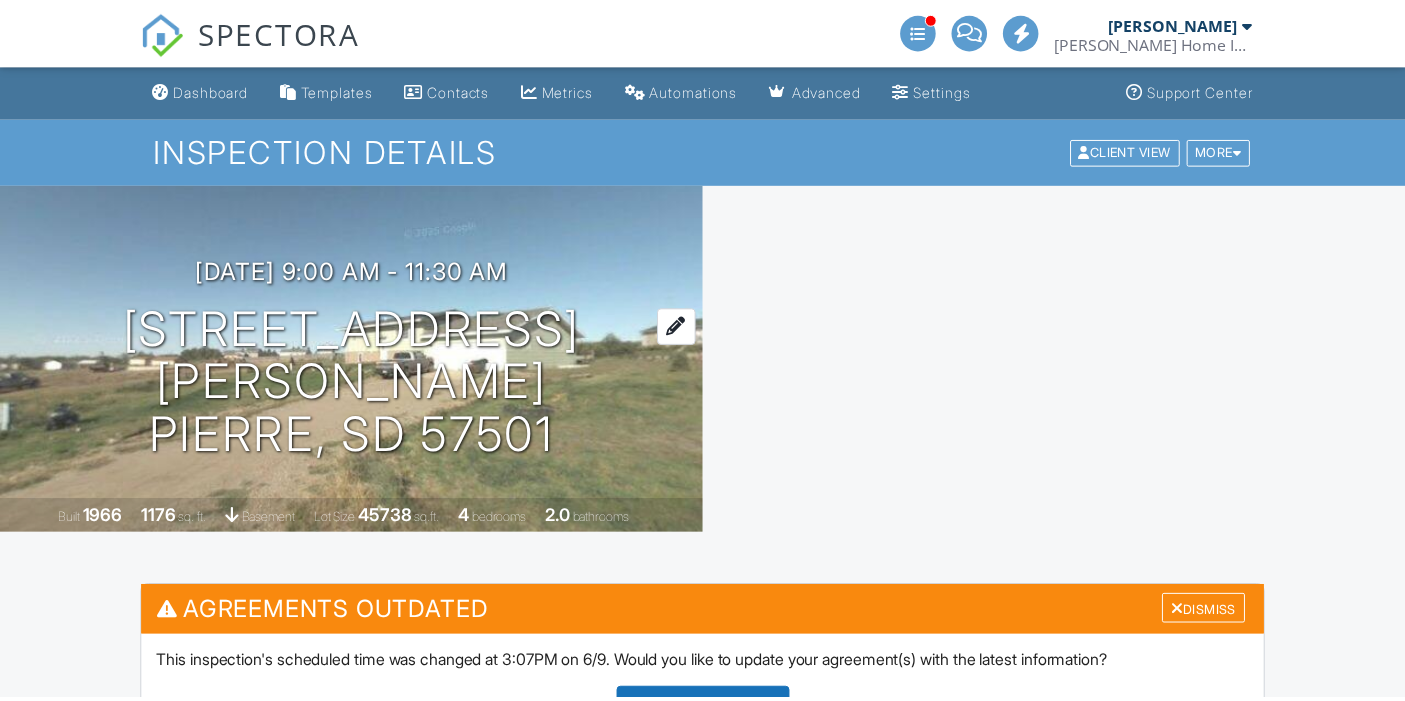 scroll, scrollTop: 0, scrollLeft: 0, axis: both 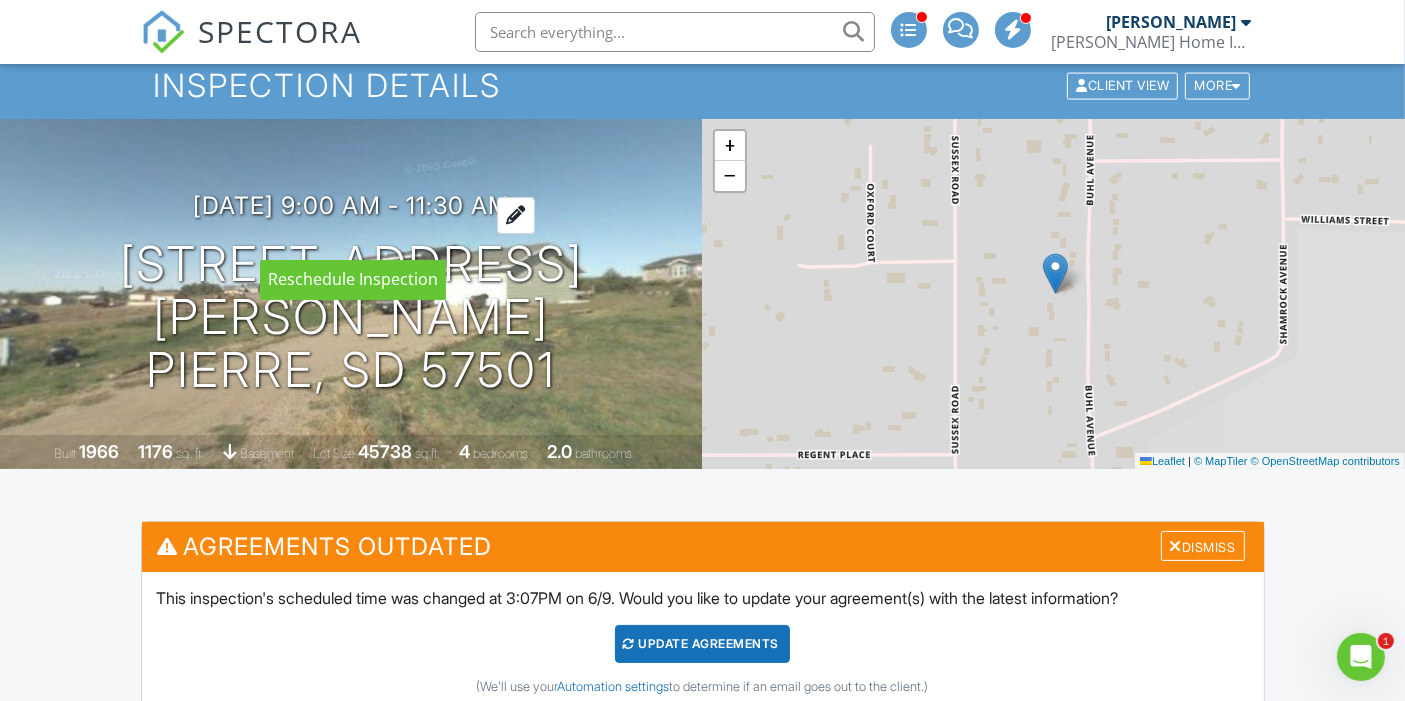 click at bounding box center (516, 215) 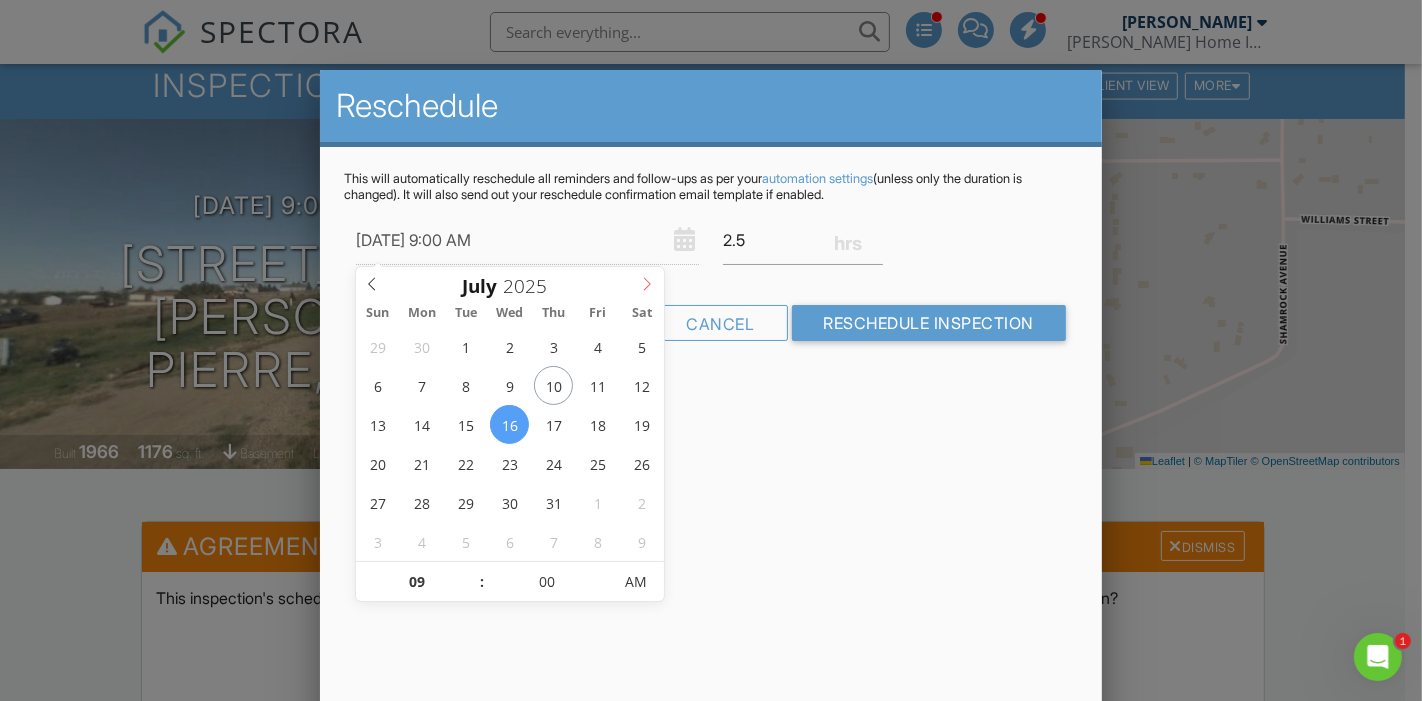 click 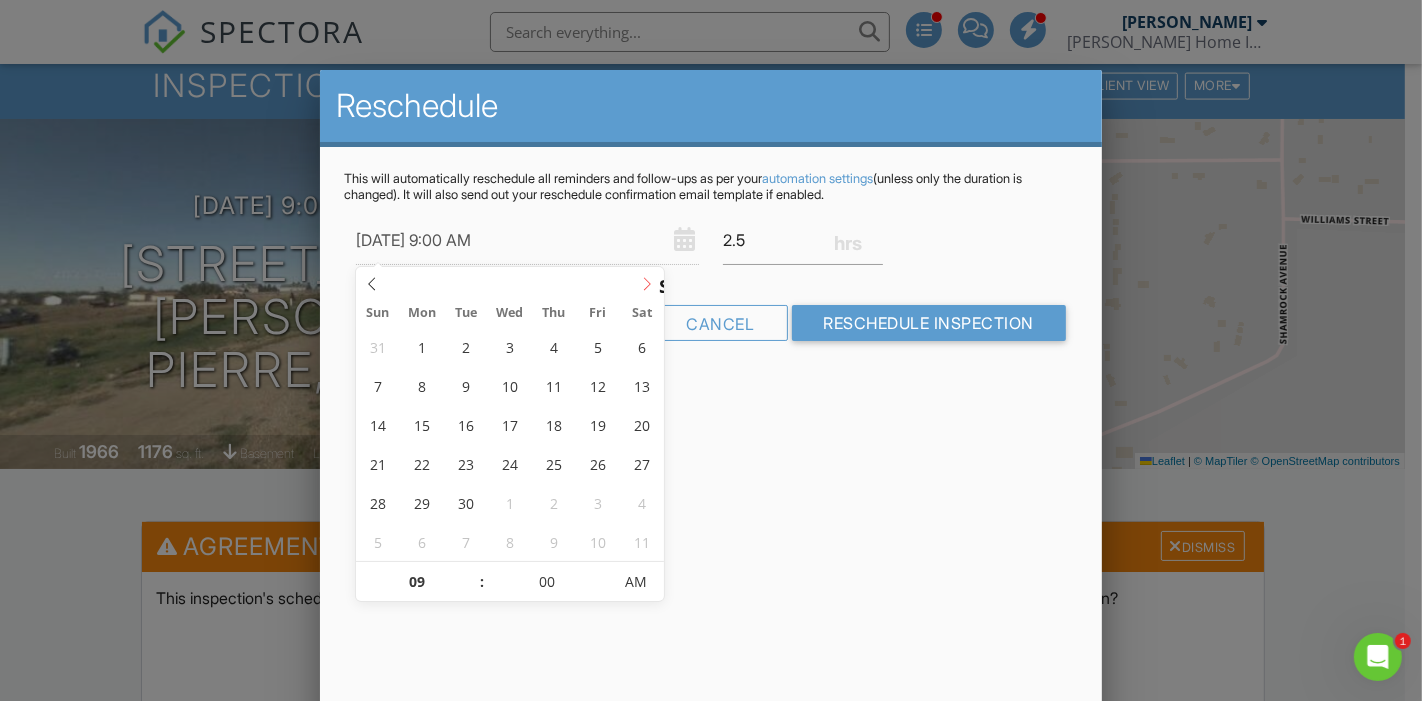 click 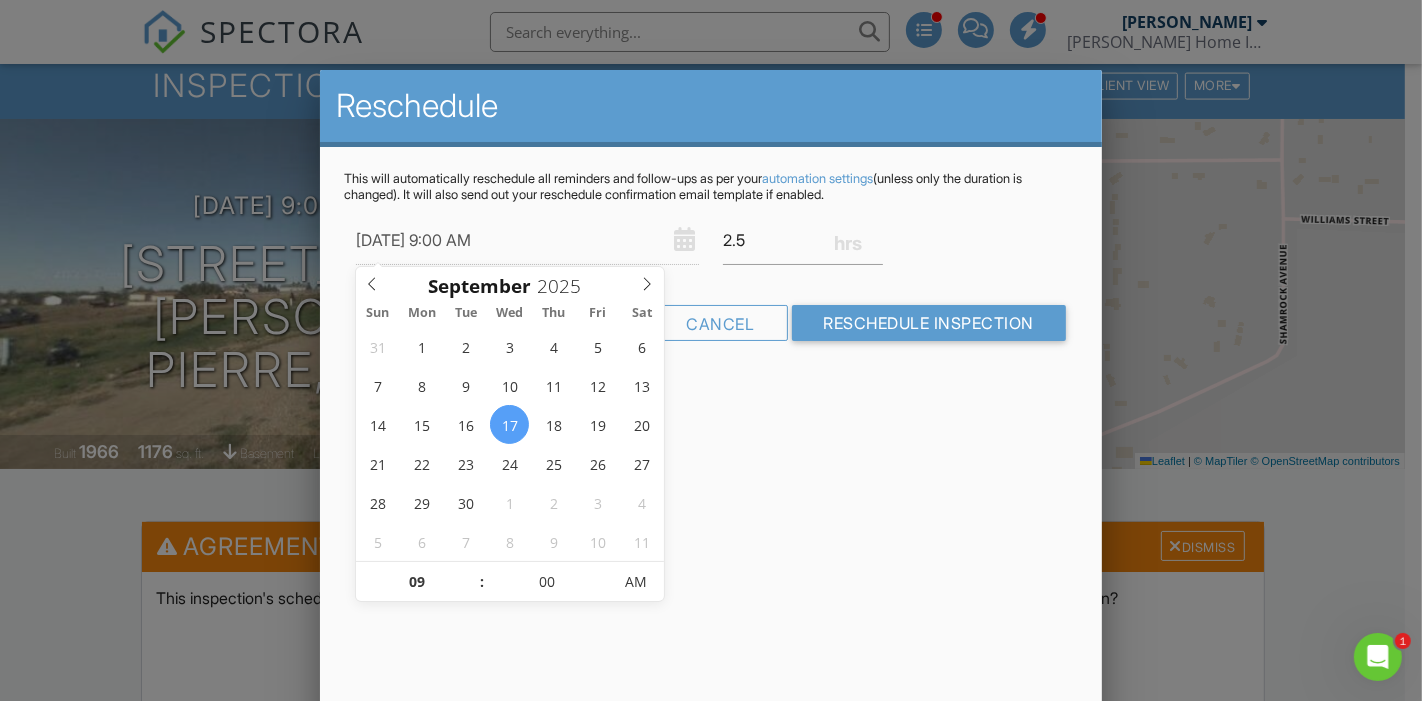click on "Reschedule
This will automatically reschedule all reminders and follow-ups as per your  automation settings  (unless only the duration is changed). It will also send out your reschedule confirmation email template if enabled.
09/17/2025 9:00 AM
2.5
Warning: this date/time is in the past.
Cancel
Reschedule Inspection" at bounding box center [711, 420] 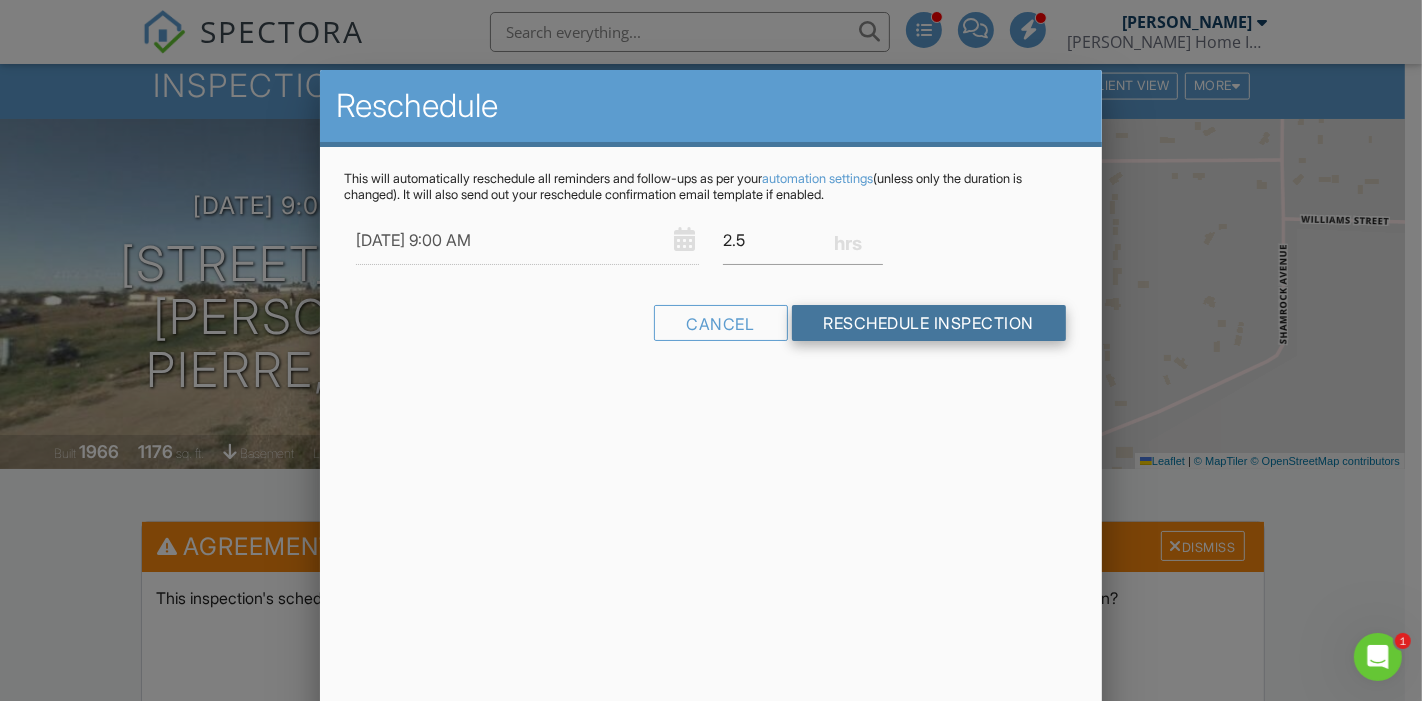 click on "Reschedule Inspection" at bounding box center [929, 323] 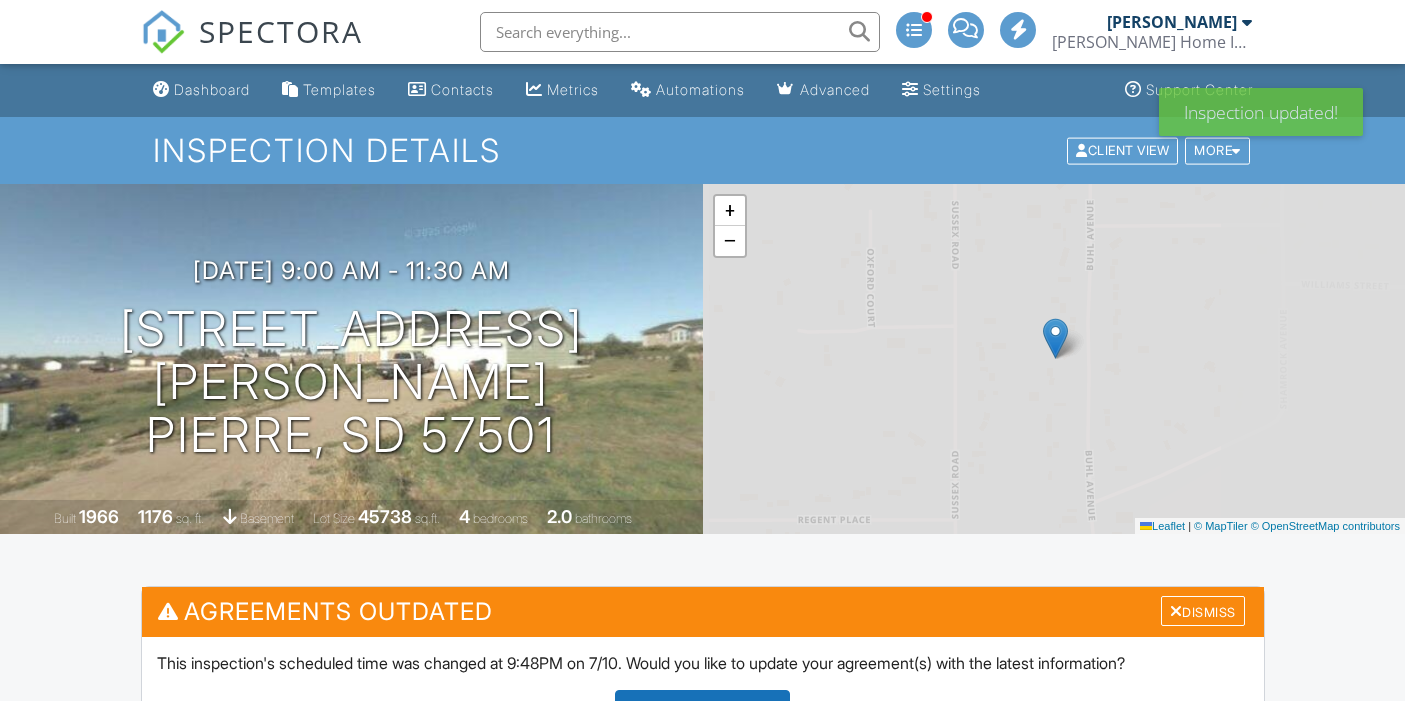 scroll, scrollTop: 0, scrollLeft: 0, axis: both 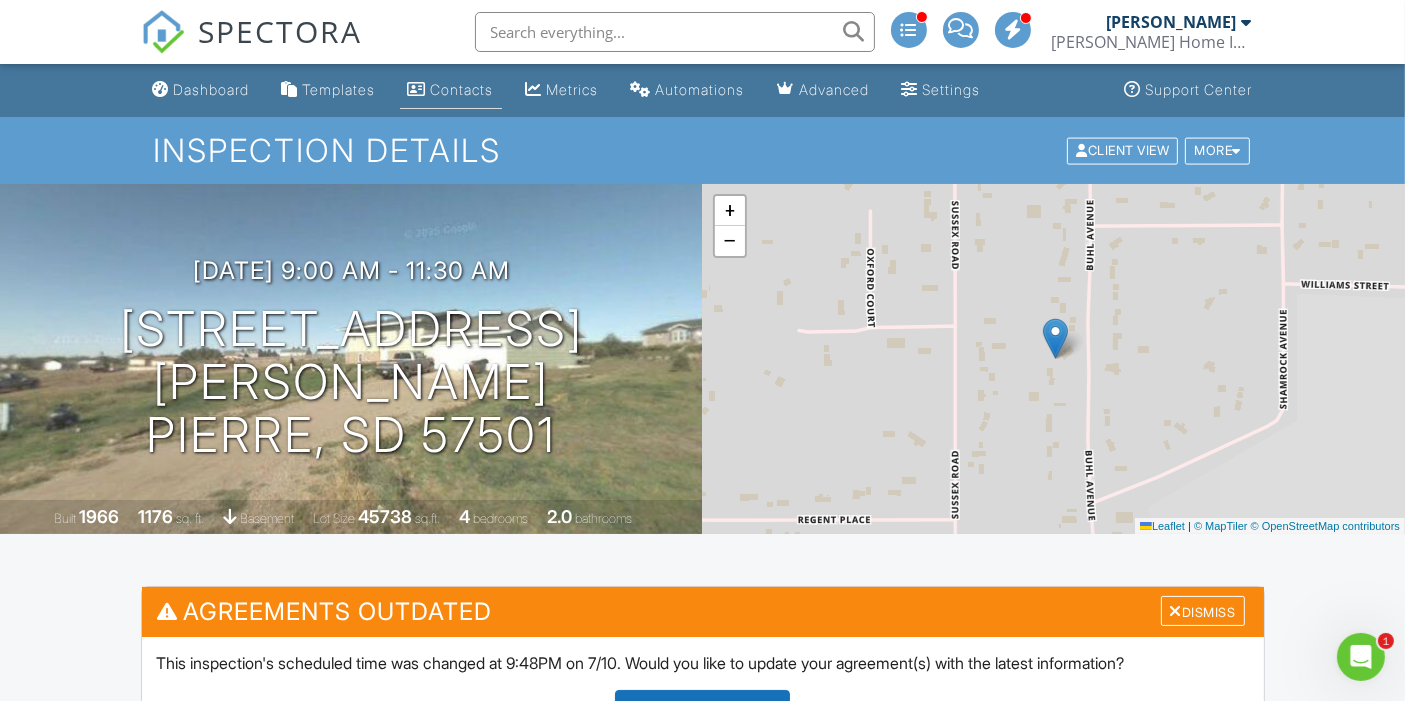 click on "Contacts" at bounding box center (451, 90) 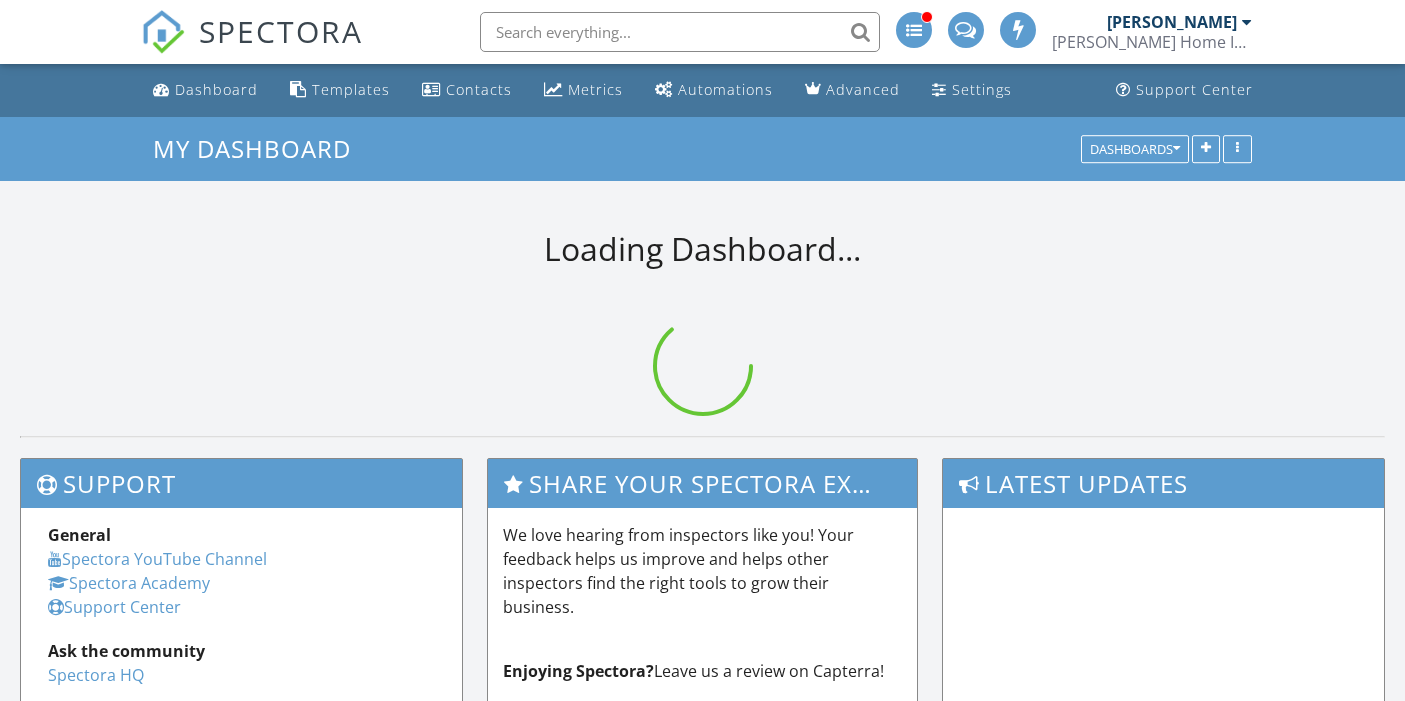 scroll, scrollTop: 0, scrollLeft: 0, axis: both 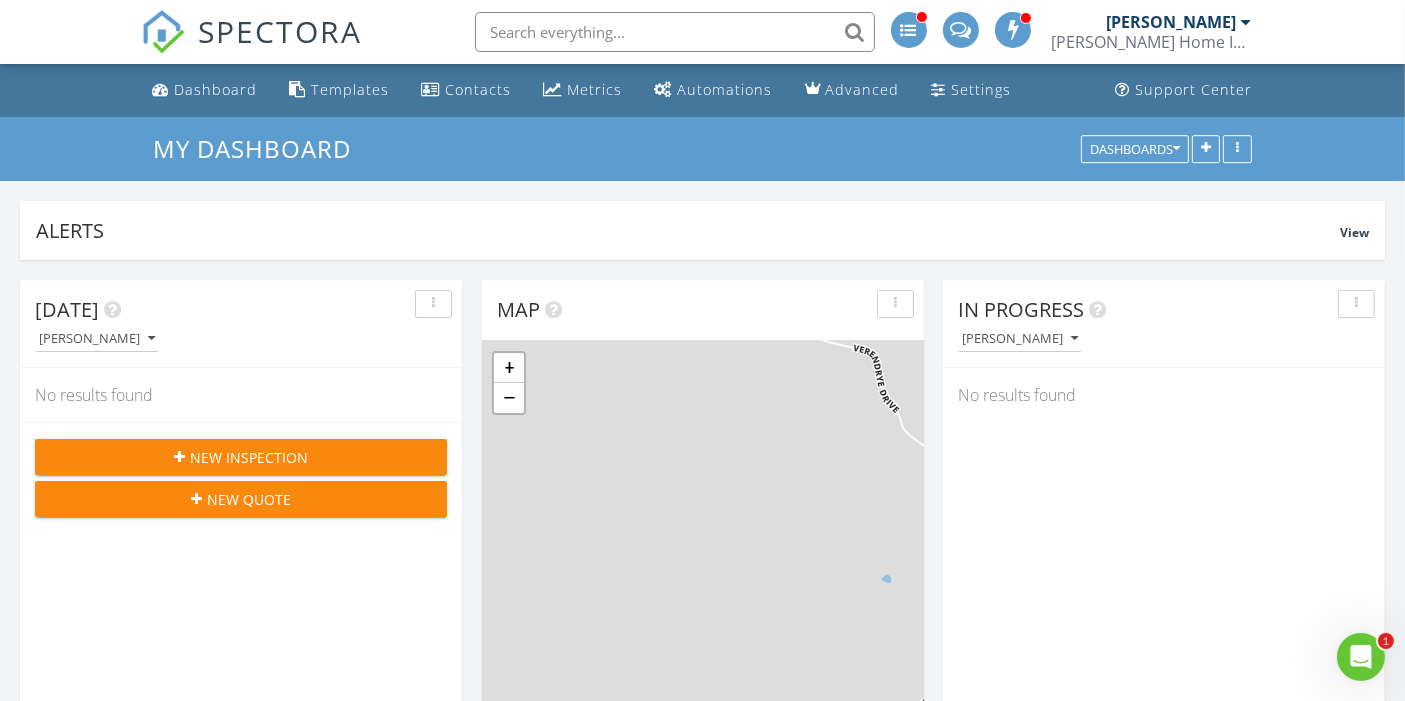 click at bounding box center [1014, 29] 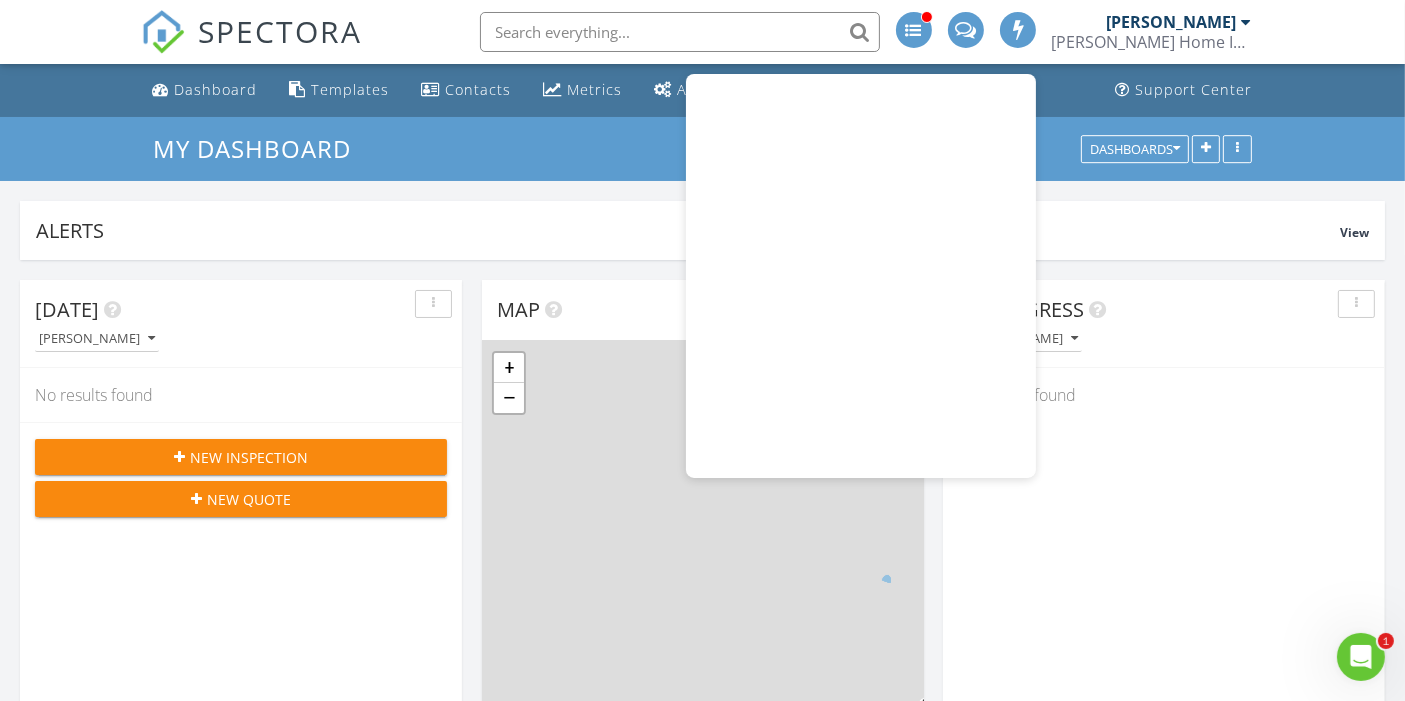 click at bounding box center [914, 30] 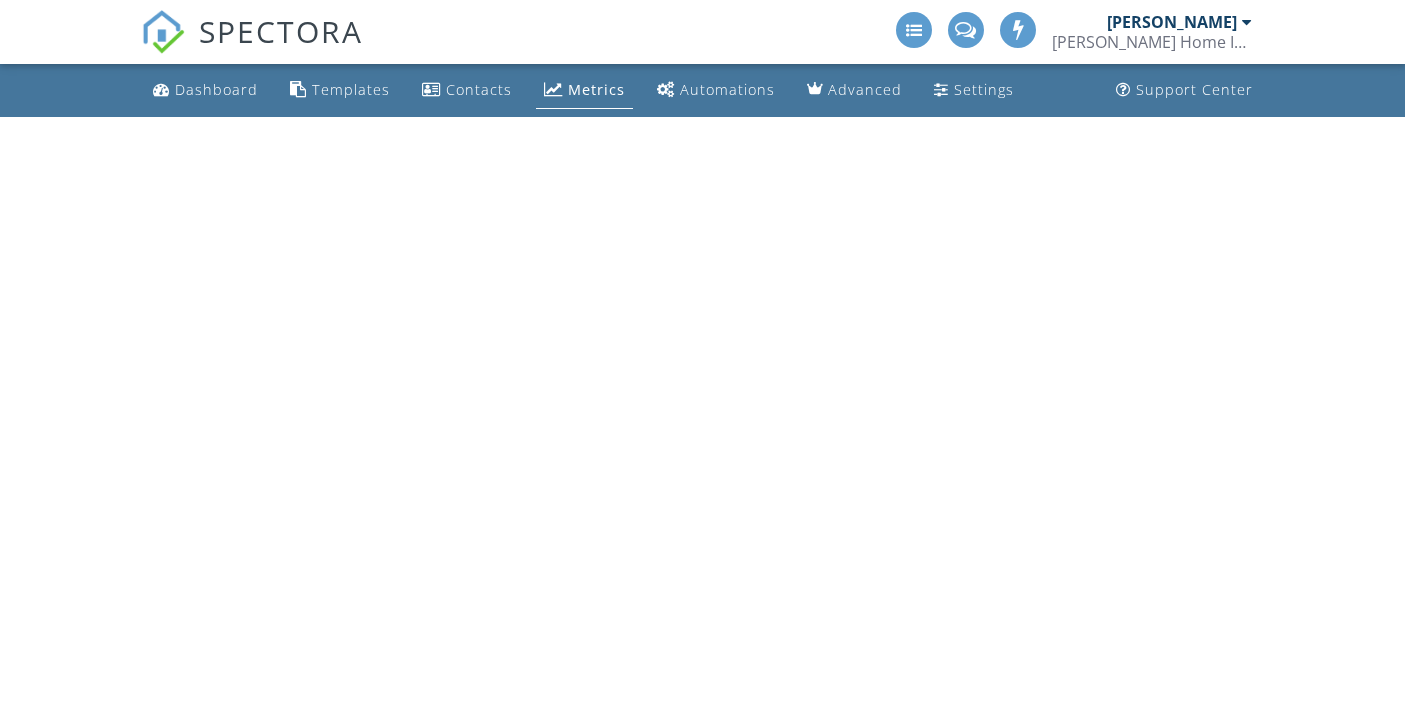 scroll, scrollTop: 0, scrollLeft: 0, axis: both 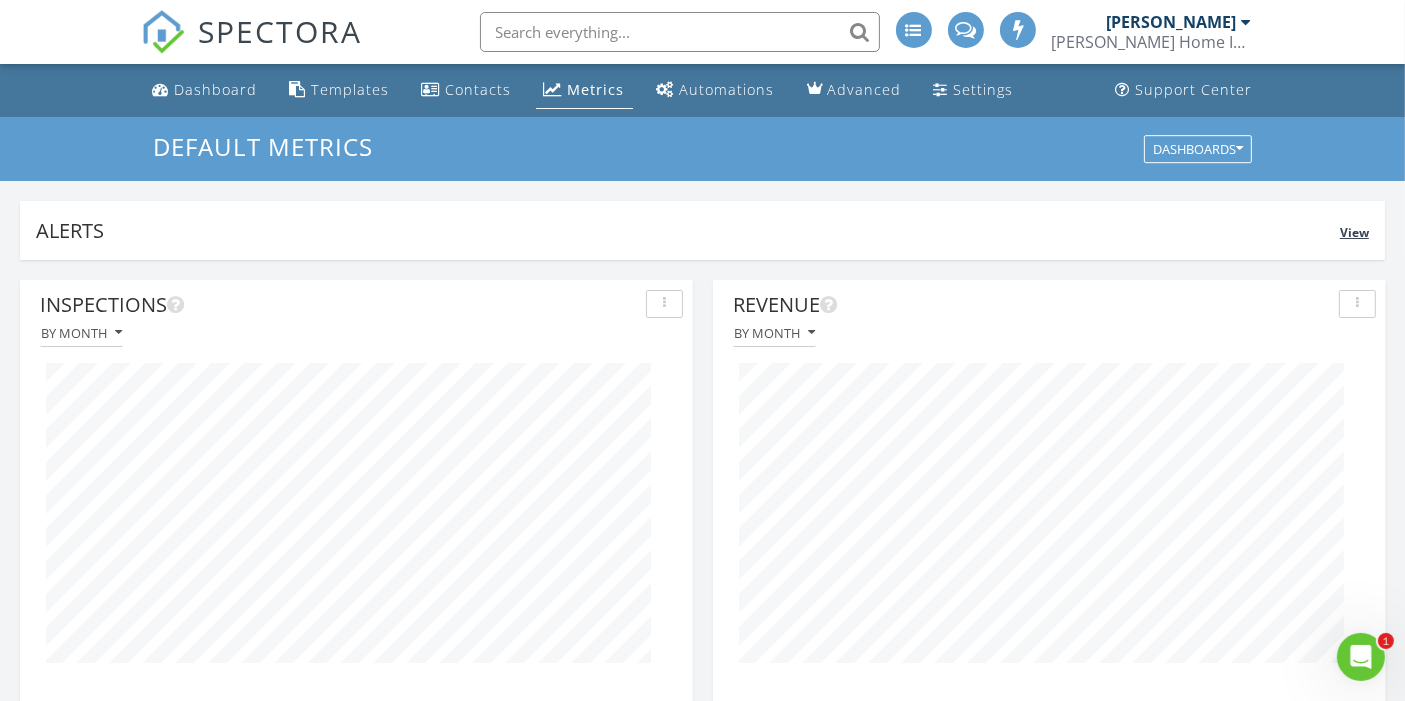 click on "View" at bounding box center (1354, 232) 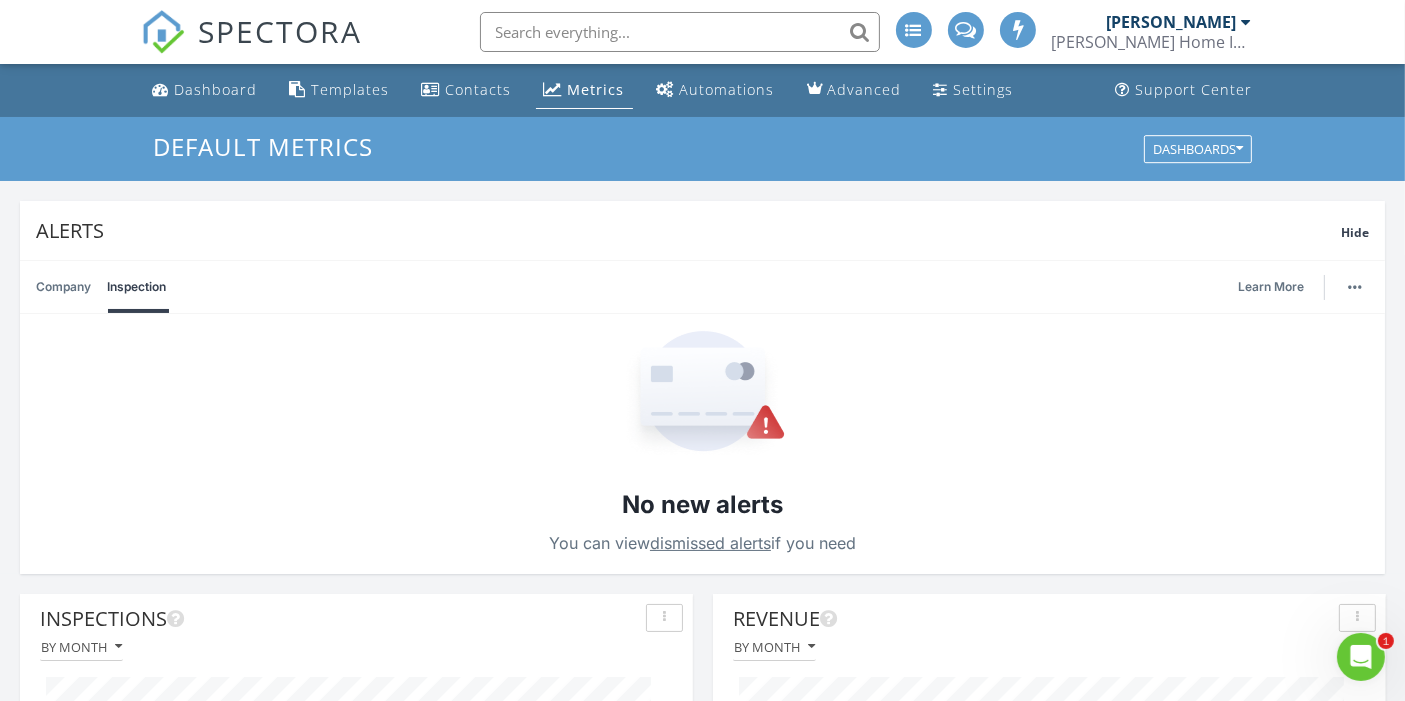 click on "Company" at bounding box center [63, 287] 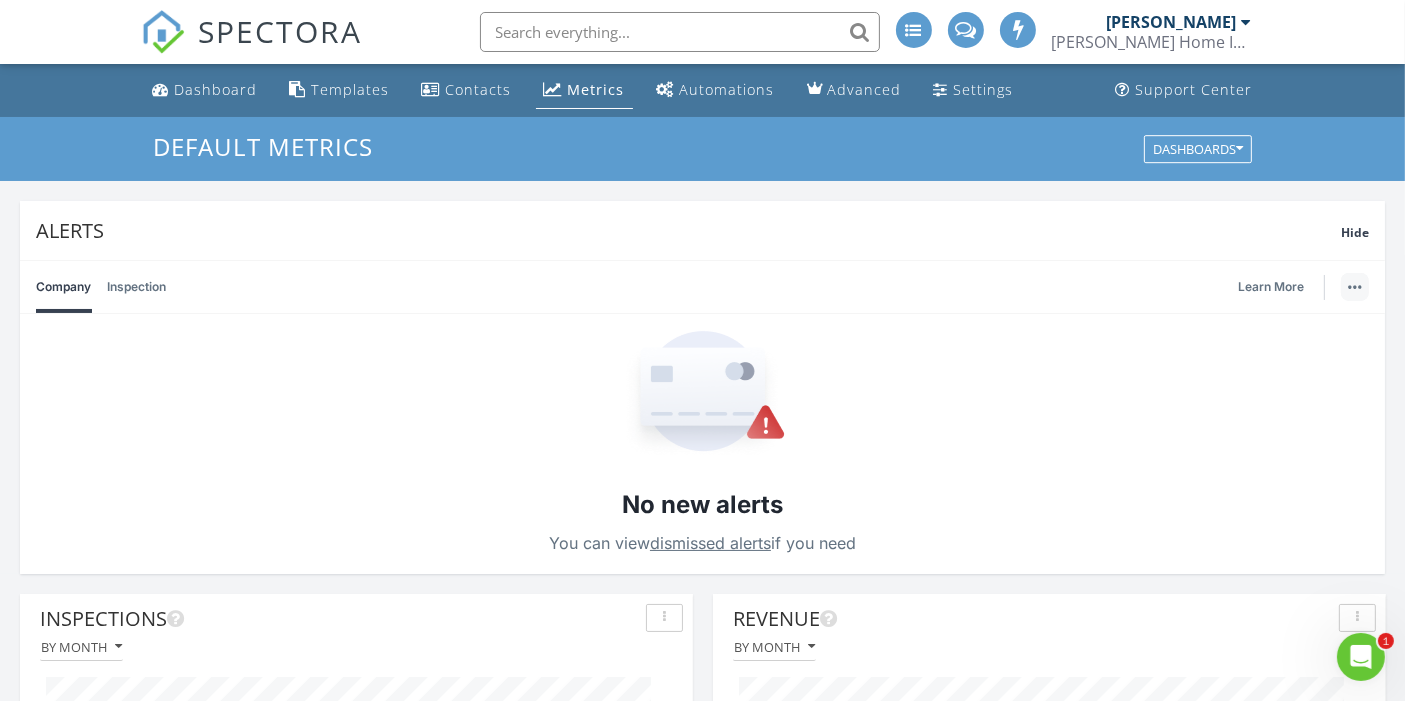 click at bounding box center [1355, 287] 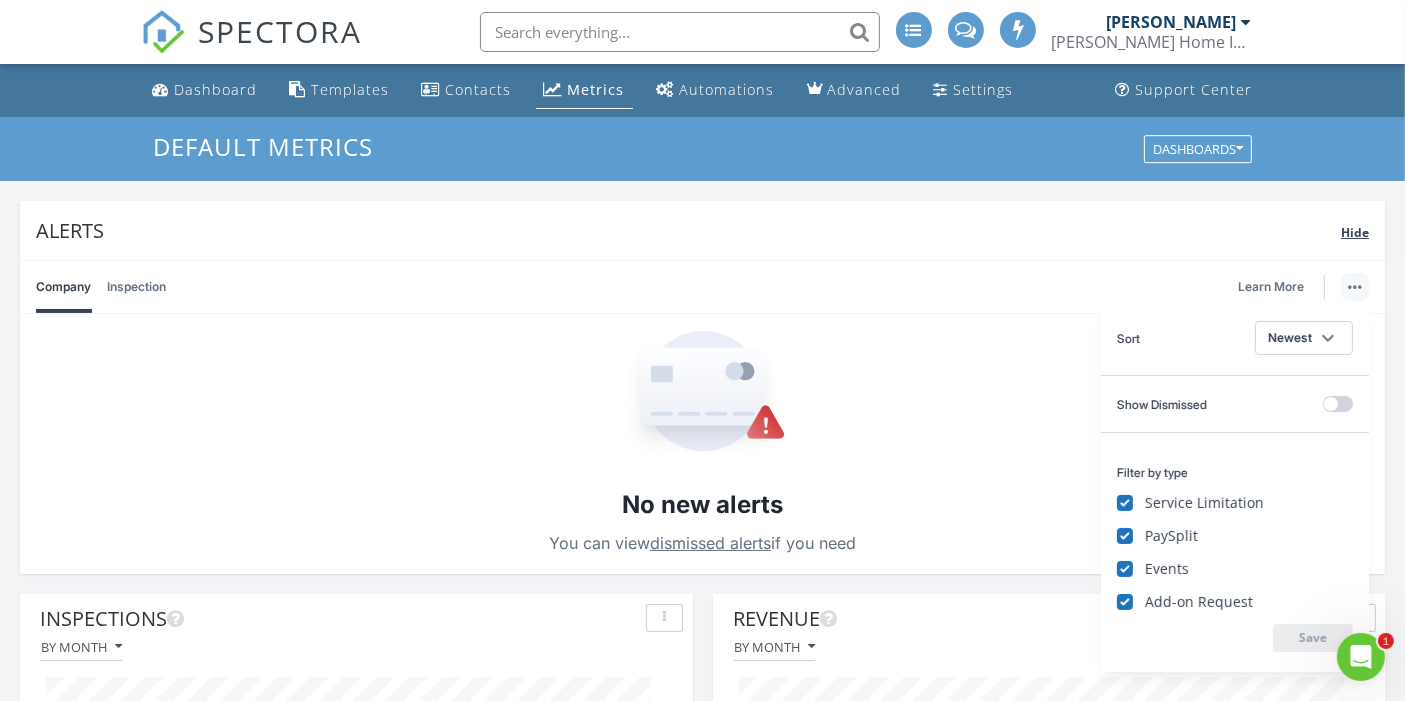 click on "Alerts
Hide" at bounding box center [702, 230] 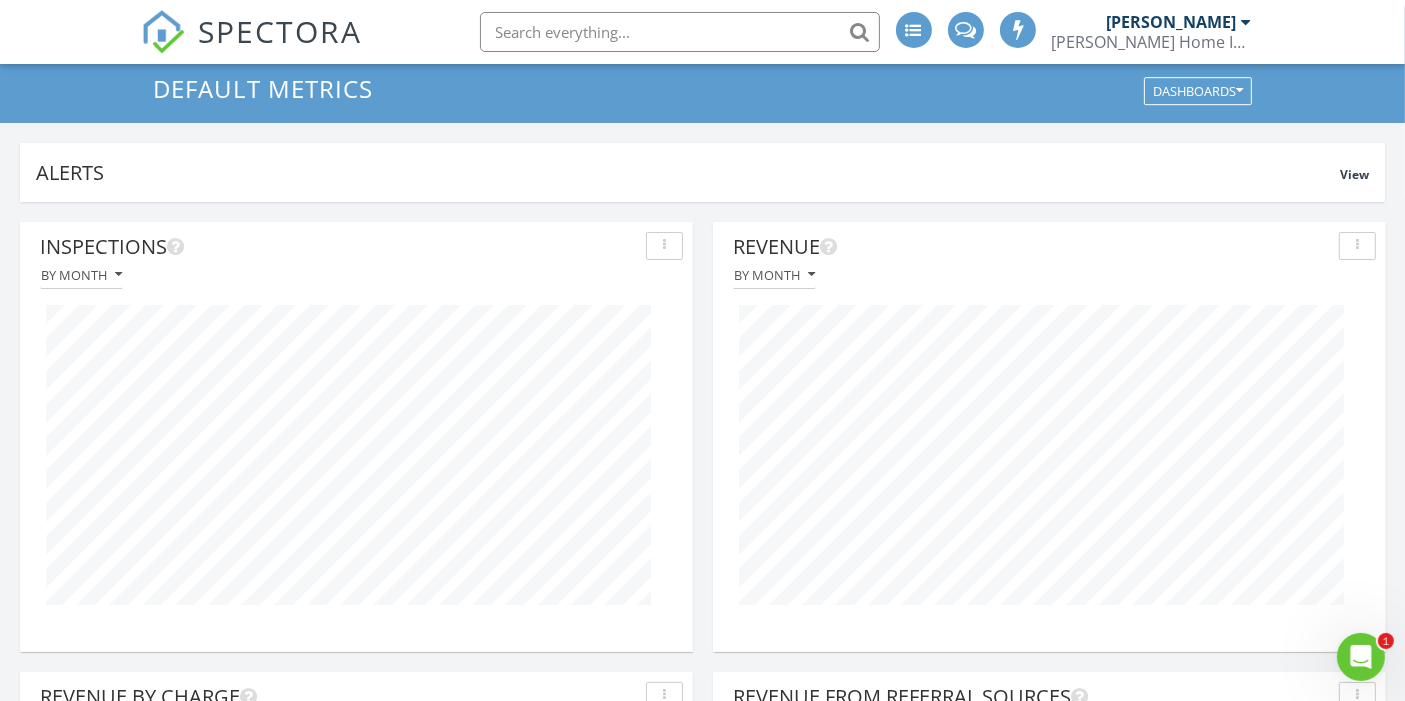 scroll, scrollTop: 0, scrollLeft: 0, axis: both 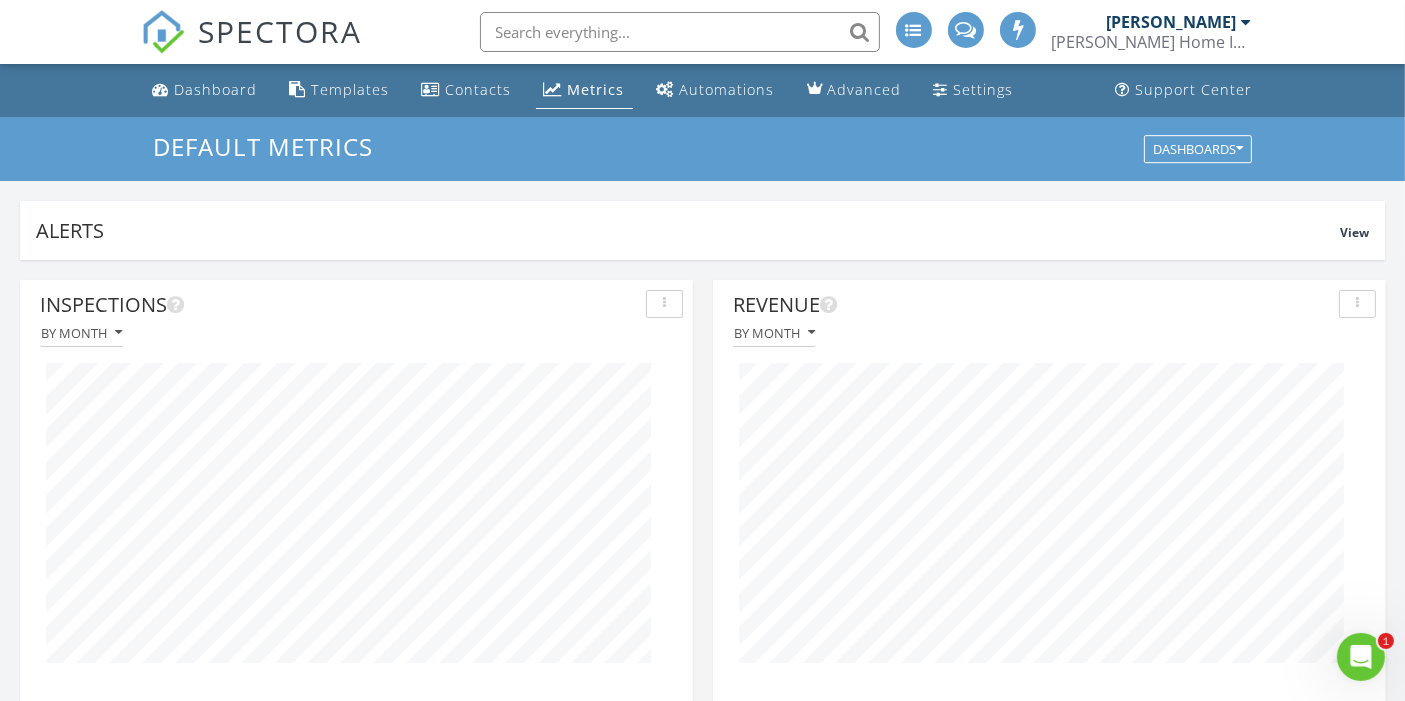 click at bounding box center (1357, 304) 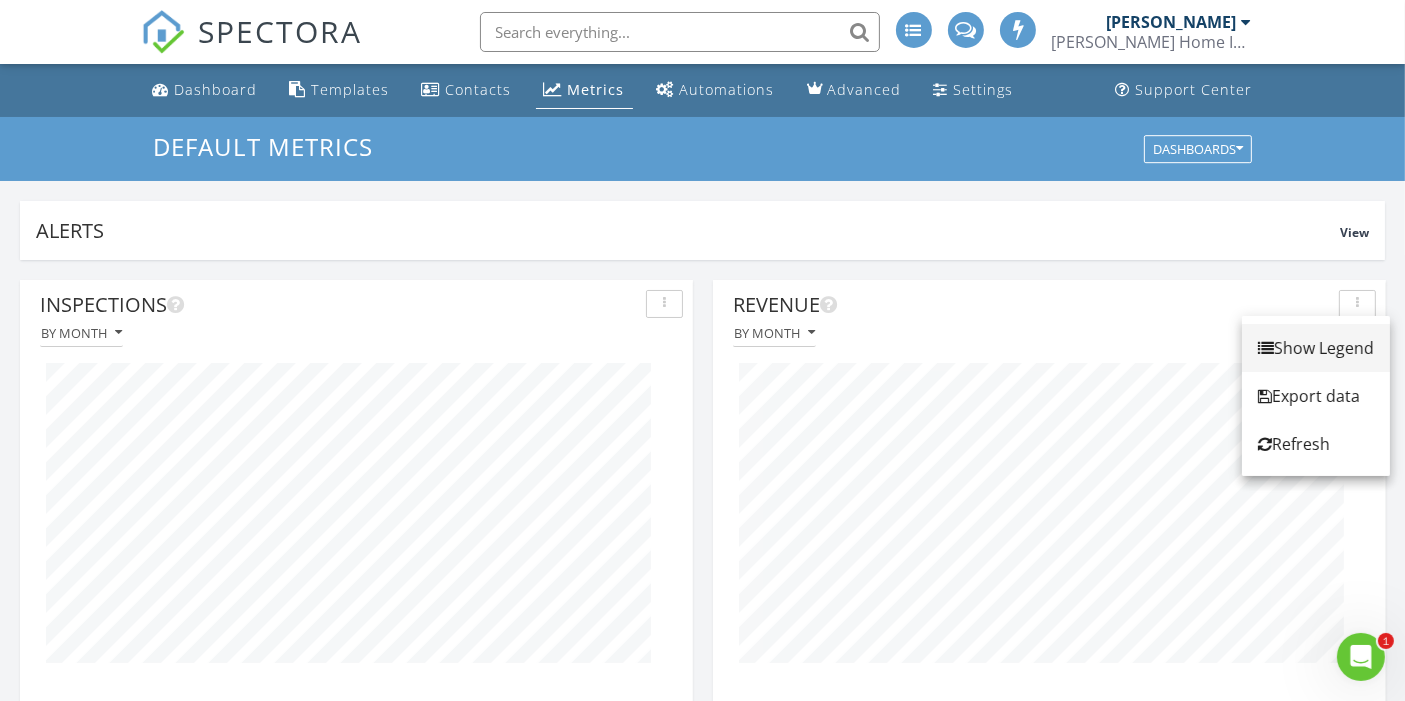 click on "Show
Legend" at bounding box center (1316, 348) 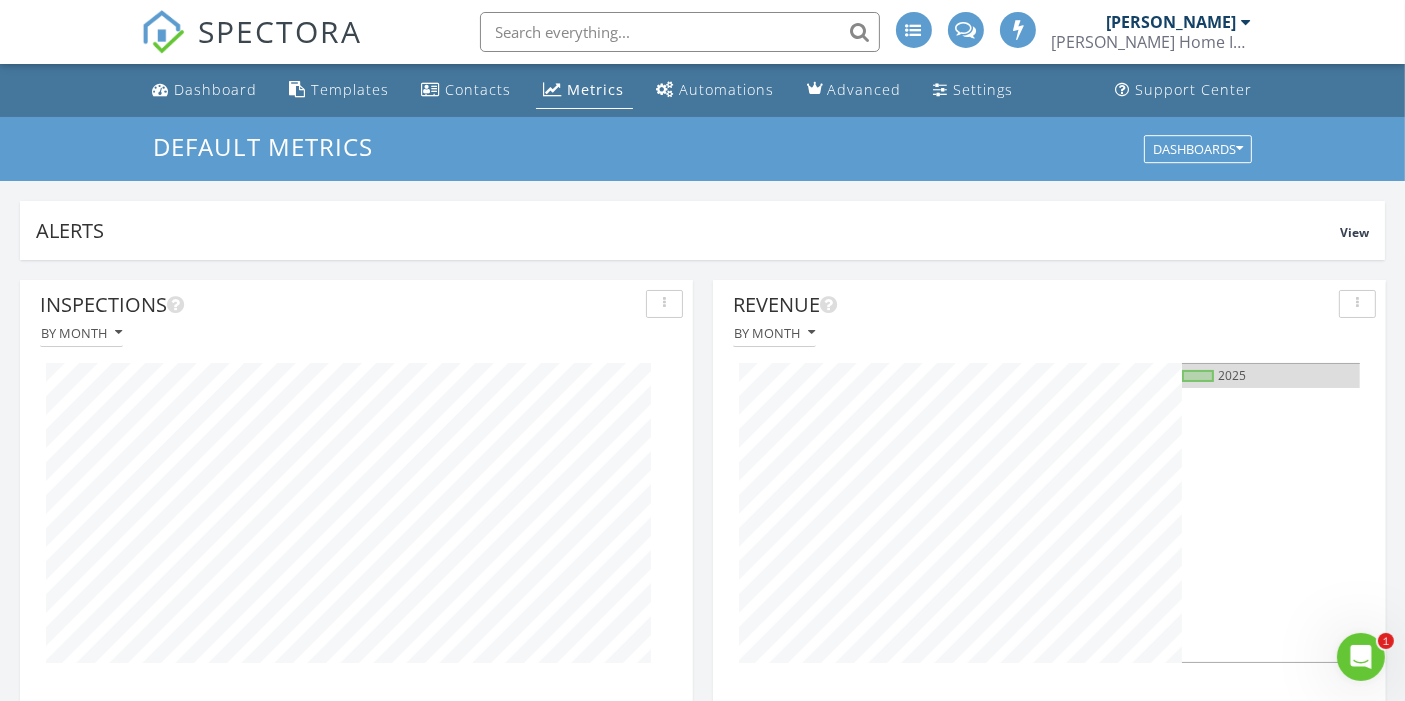click on "2025" at bounding box center [1271, 376] 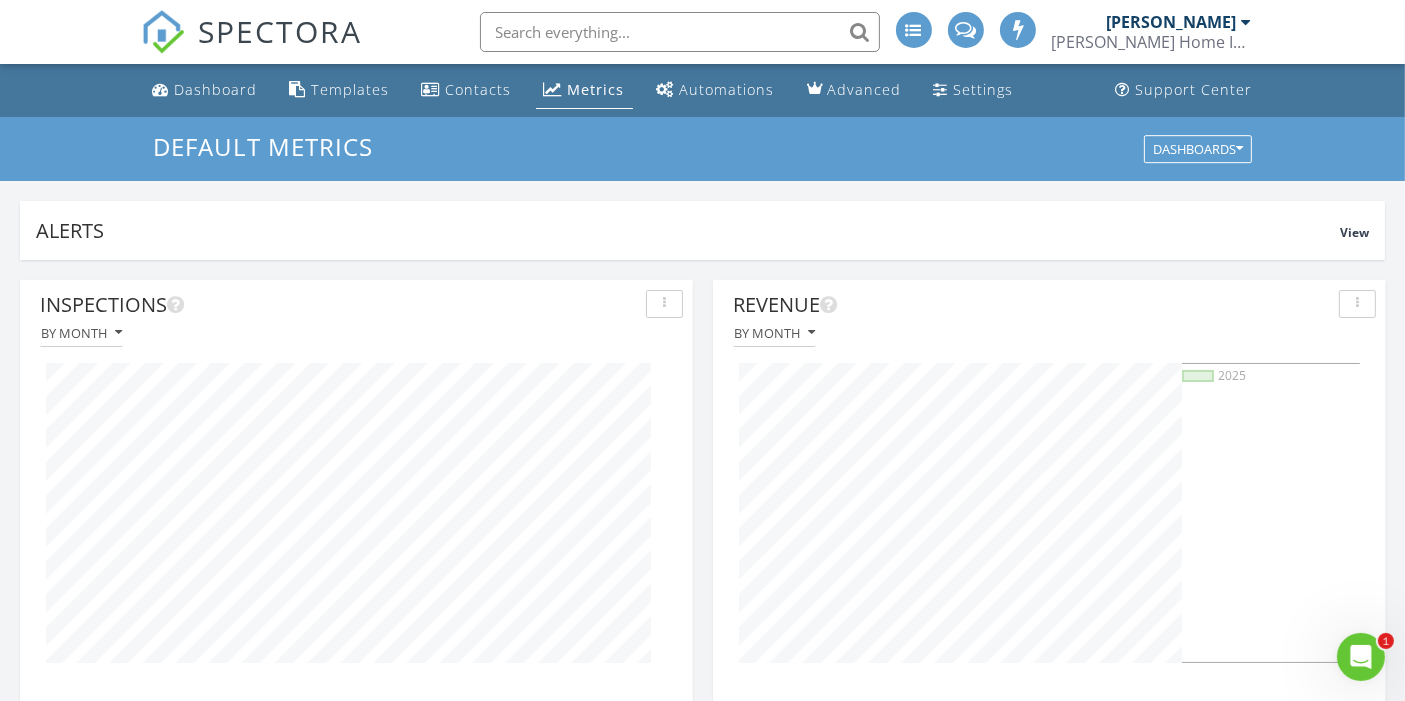 click at bounding box center [1357, 304] 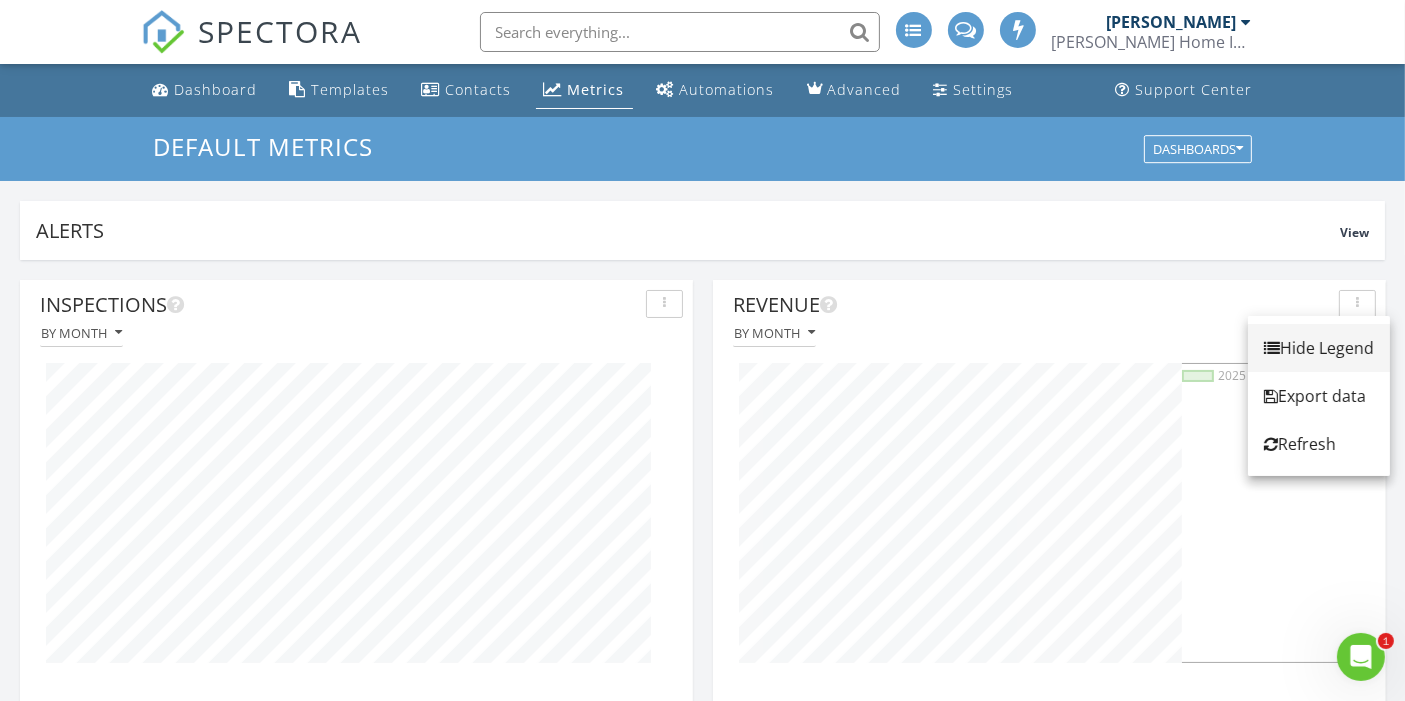 click on "Hide
Legend" at bounding box center [1319, 348] 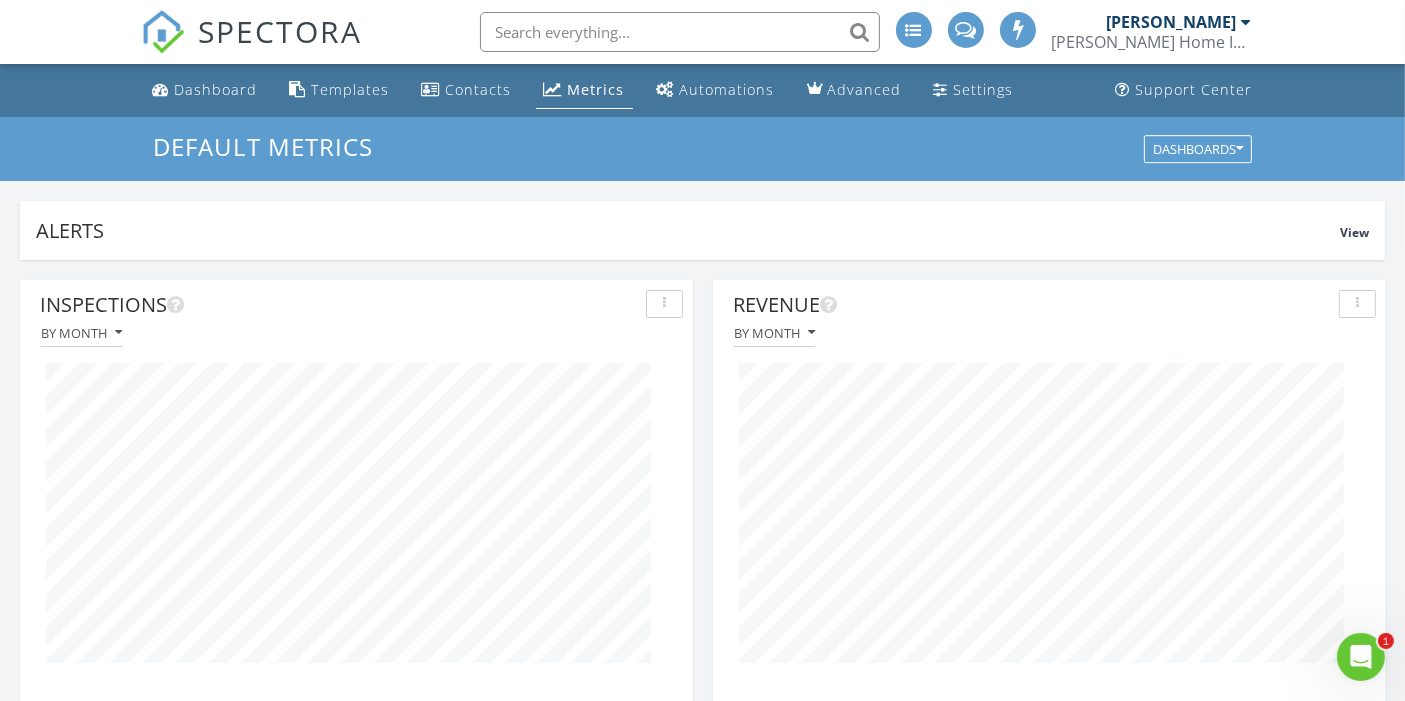 scroll, scrollTop: 999570, scrollLeft: 999326, axis: both 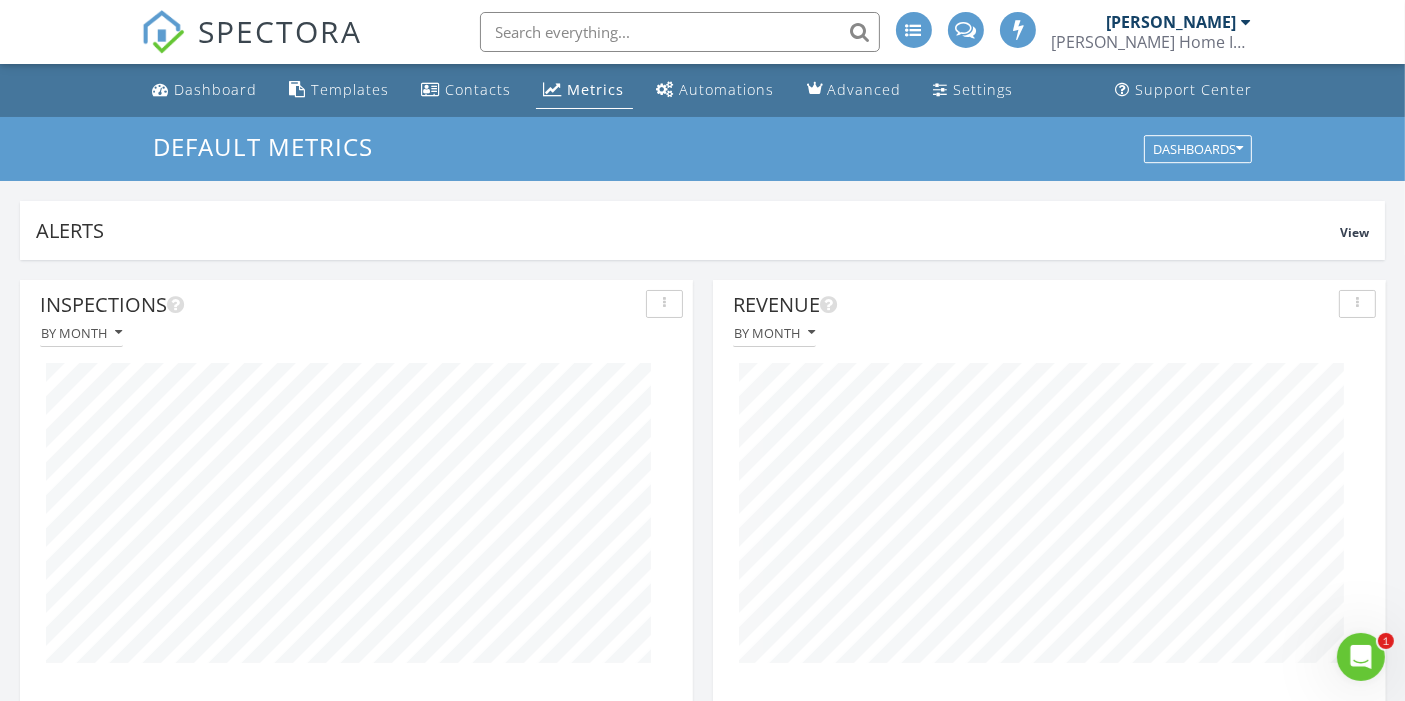 click on "By month" at bounding box center (1049, 333) 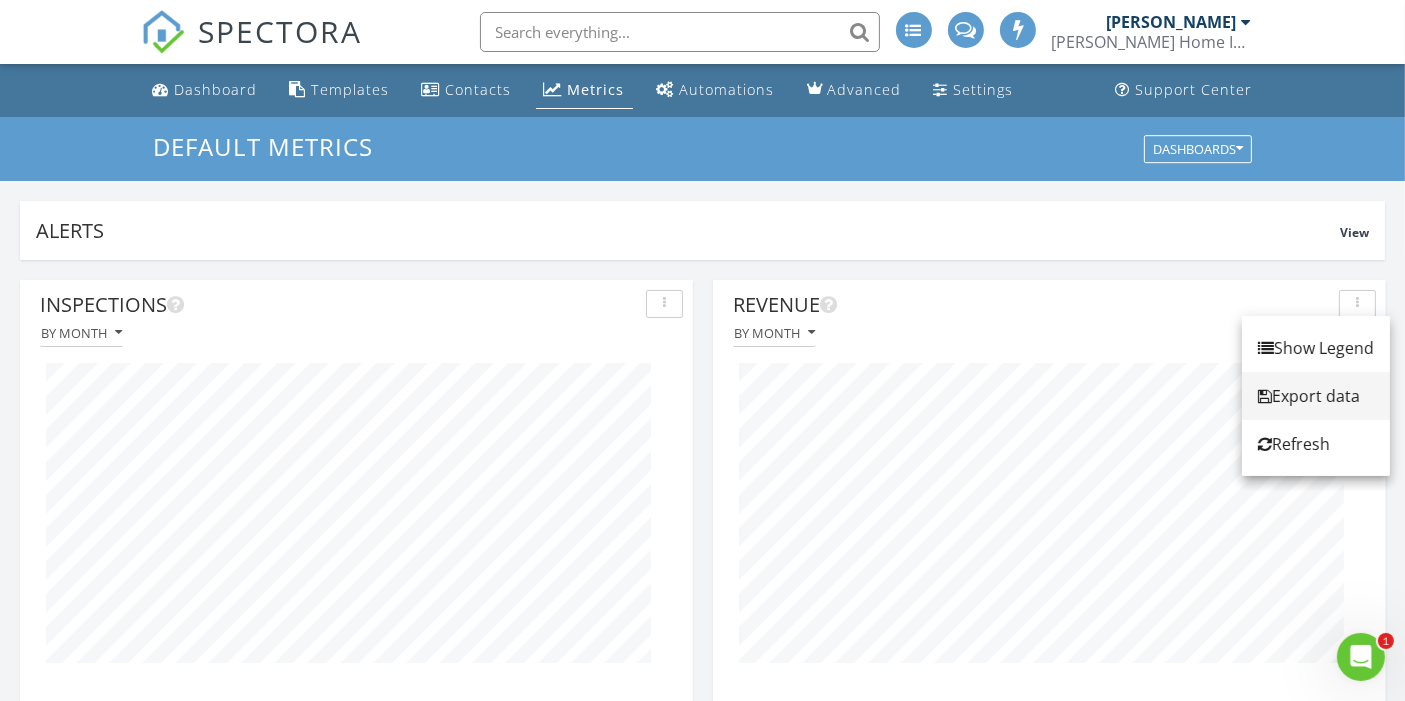 click on "Export data" at bounding box center [1316, 396] 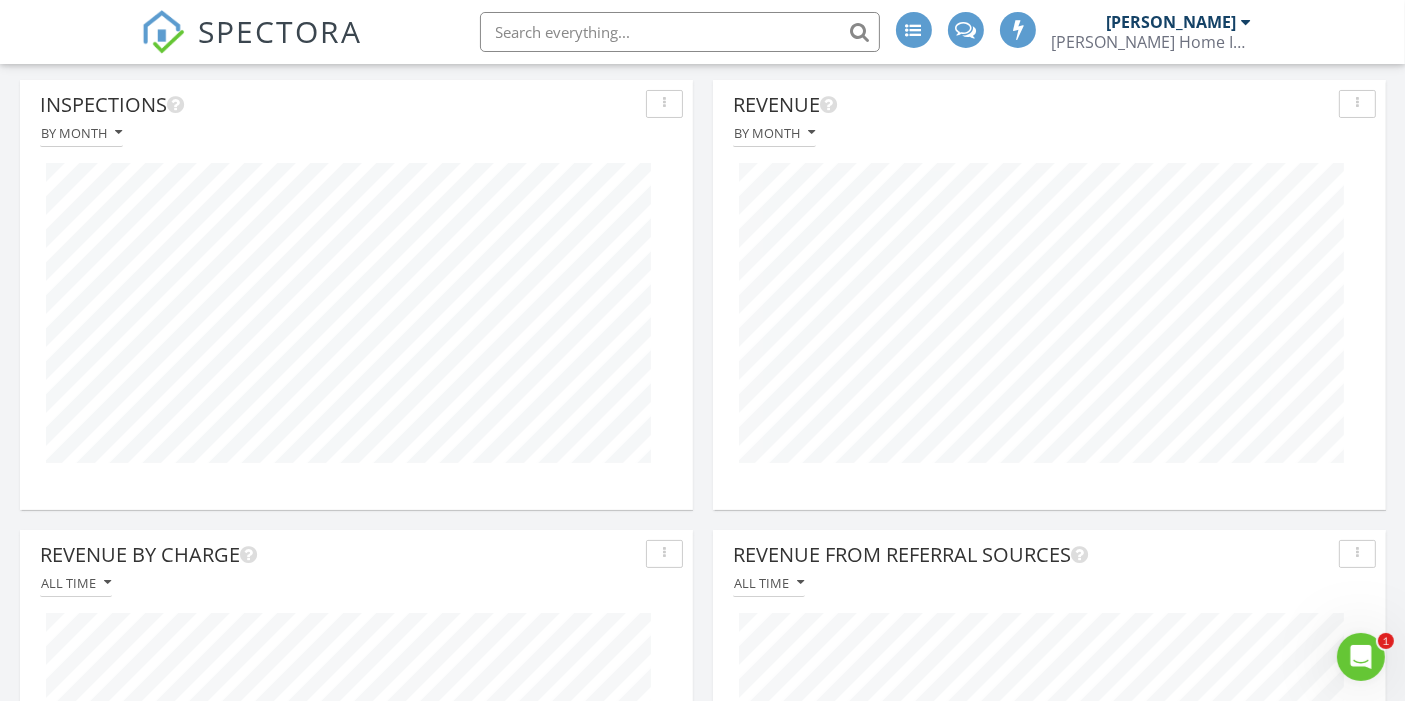 scroll, scrollTop: 0, scrollLeft: 0, axis: both 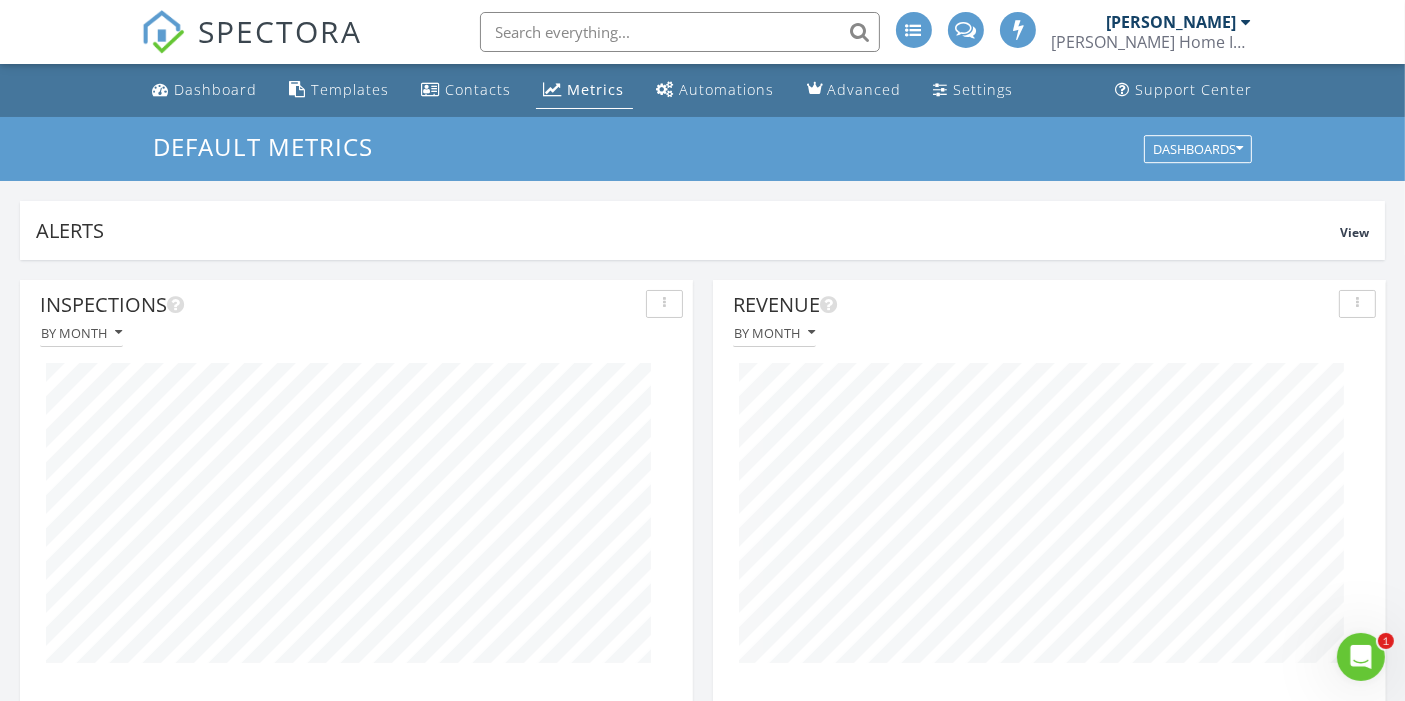 click on "Metrics" at bounding box center (584, 90) 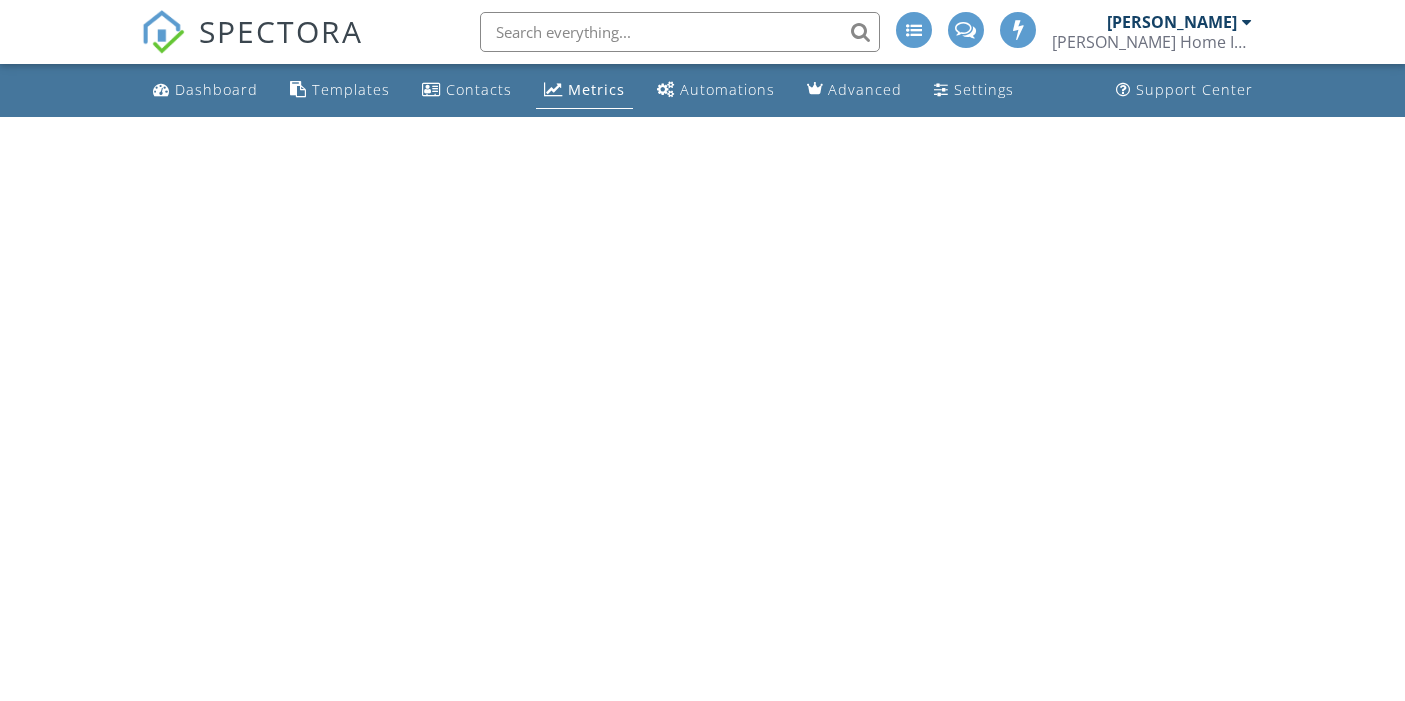 scroll, scrollTop: 0, scrollLeft: 0, axis: both 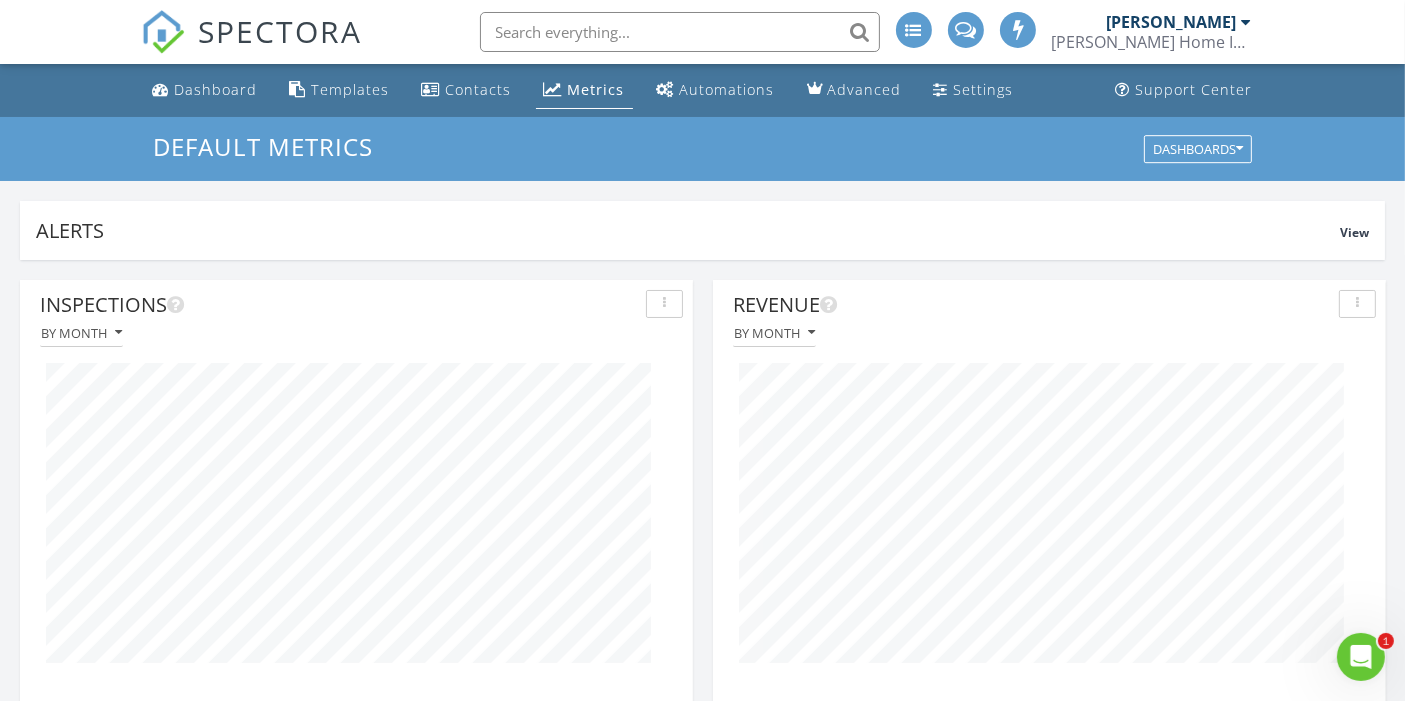 click at bounding box center (1357, 304) 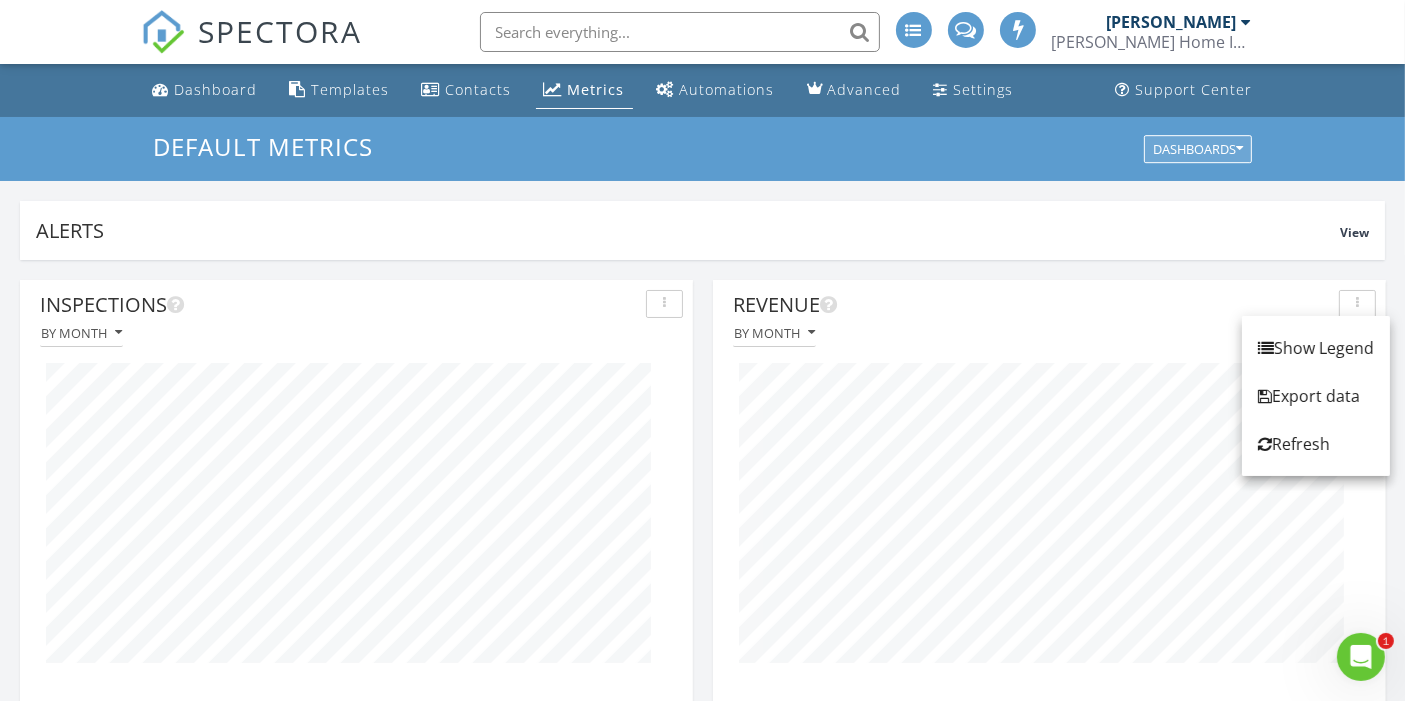 click on "Dashboards" at bounding box center [1198, 149] 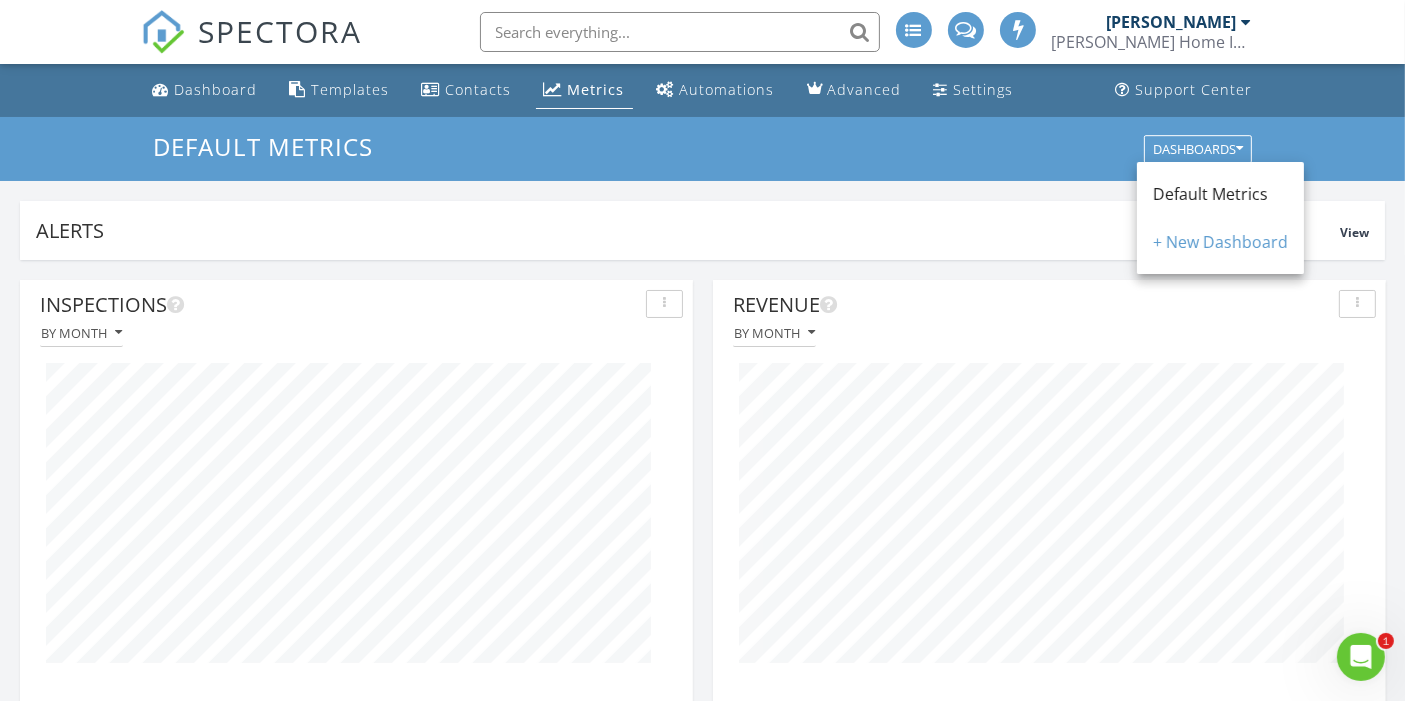 click on "Default Metrics" at bounding box center [1210, 194] 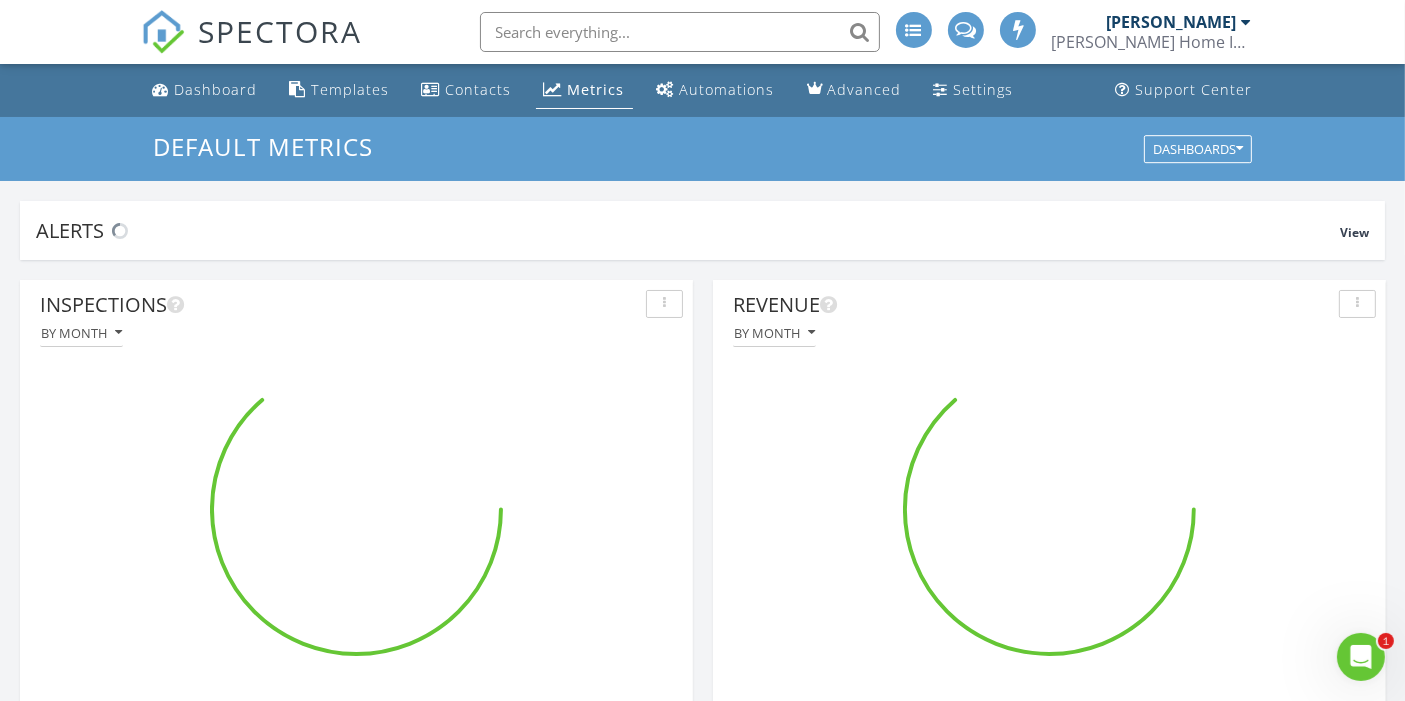 scroll, scrollTop: 10, scrollLeft: 9, axis: both 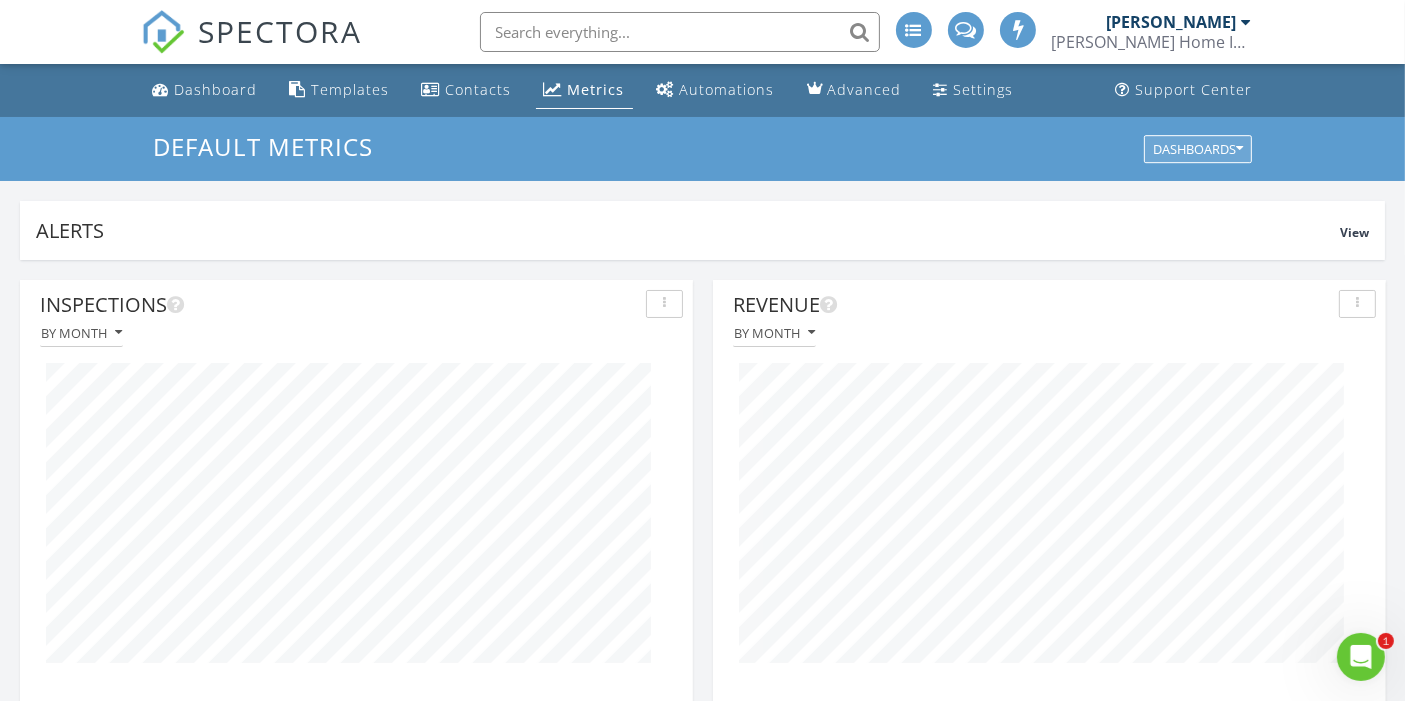 click on "Dashboards" at bounding box center (1198, 149) 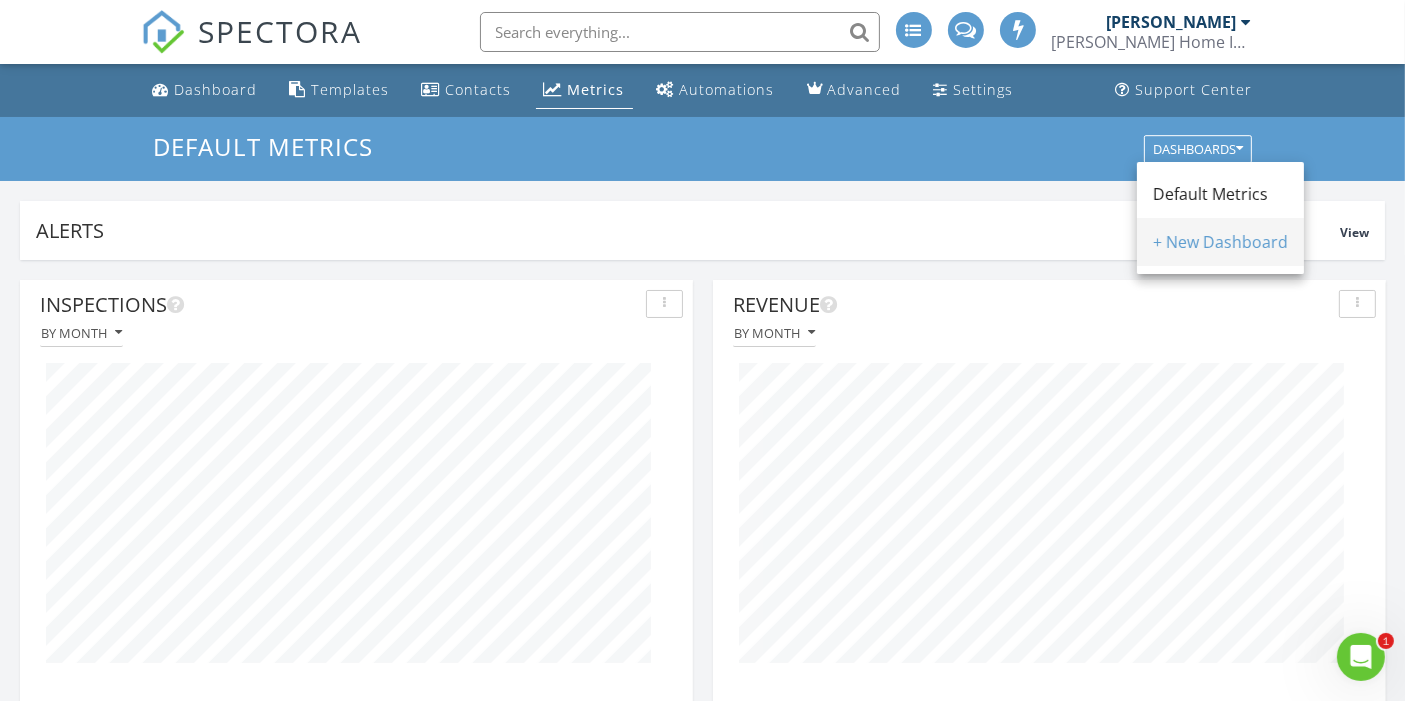 click on "+ New Dashboard" at bounding box center (1220, 242) 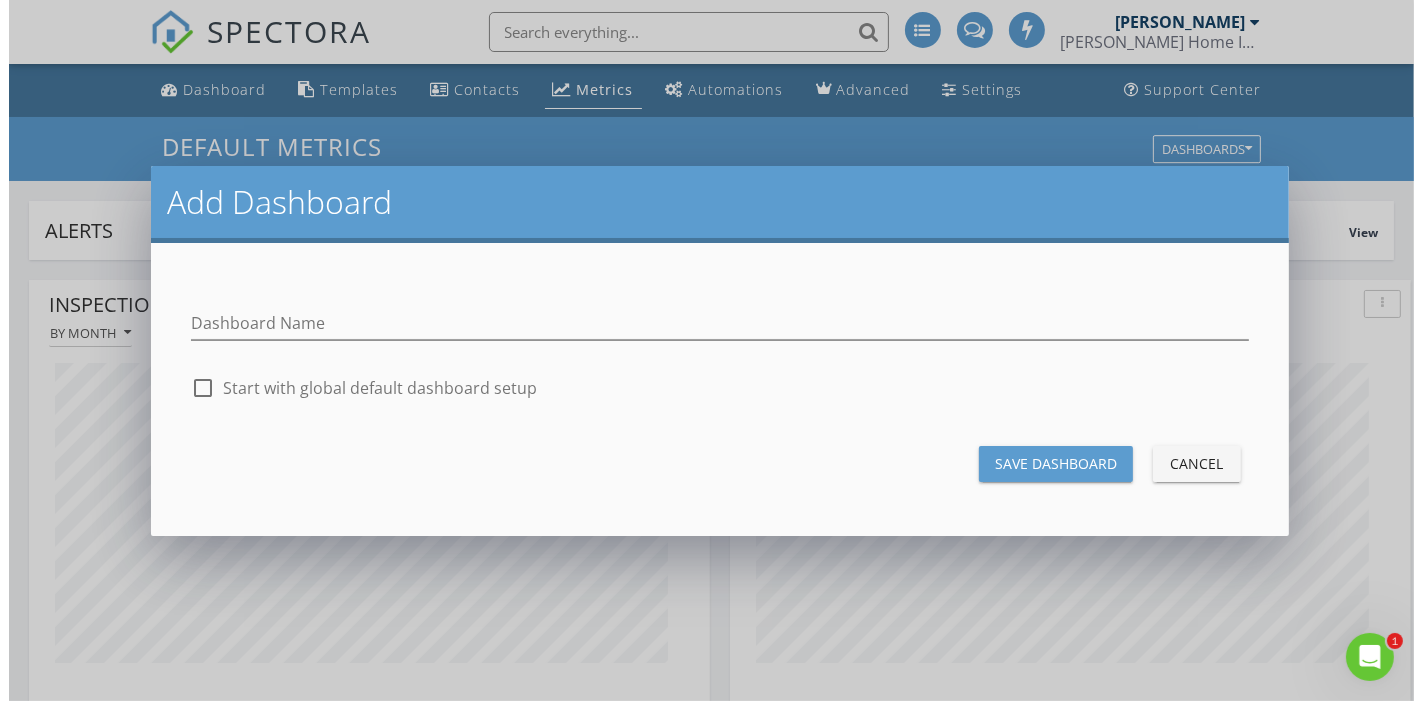 scroll, scrollTop: 10, scrollLeft: 9, axis: both 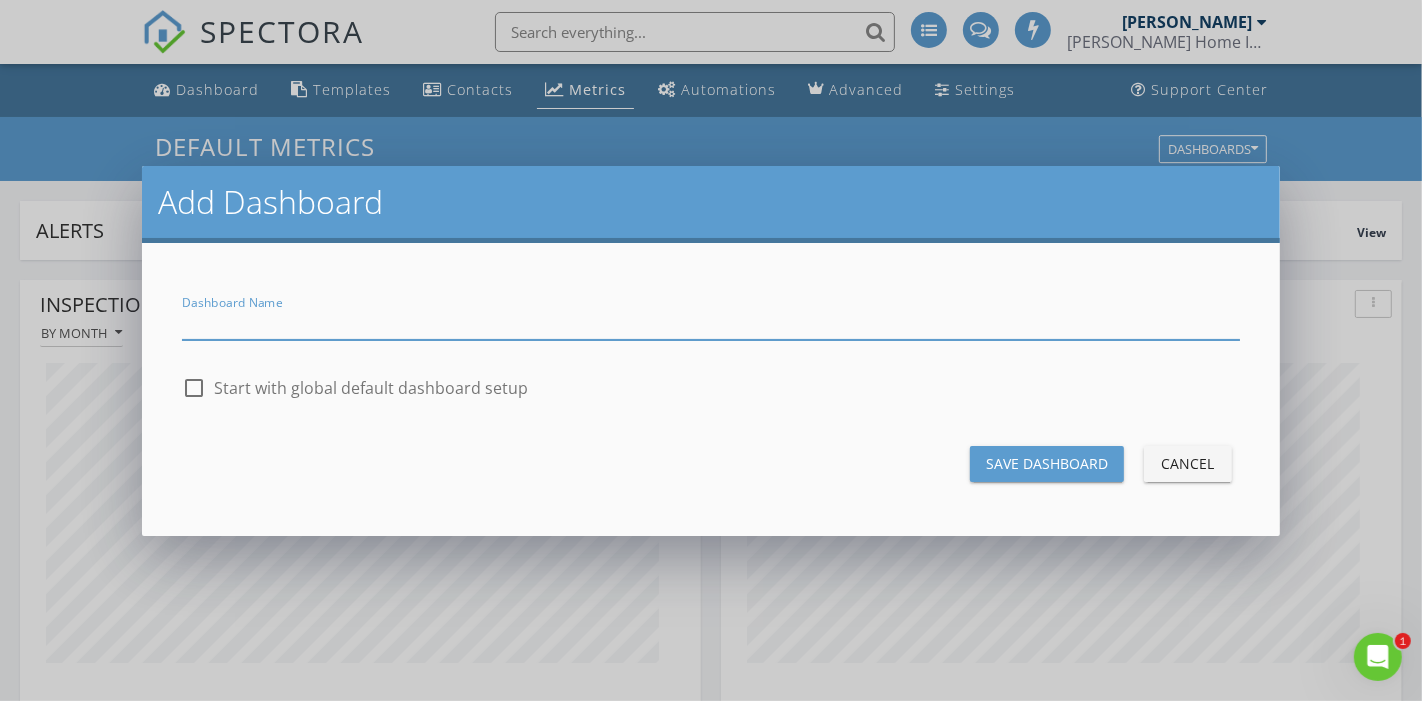 click on "Cancel" at bounding box center (1188, 464) 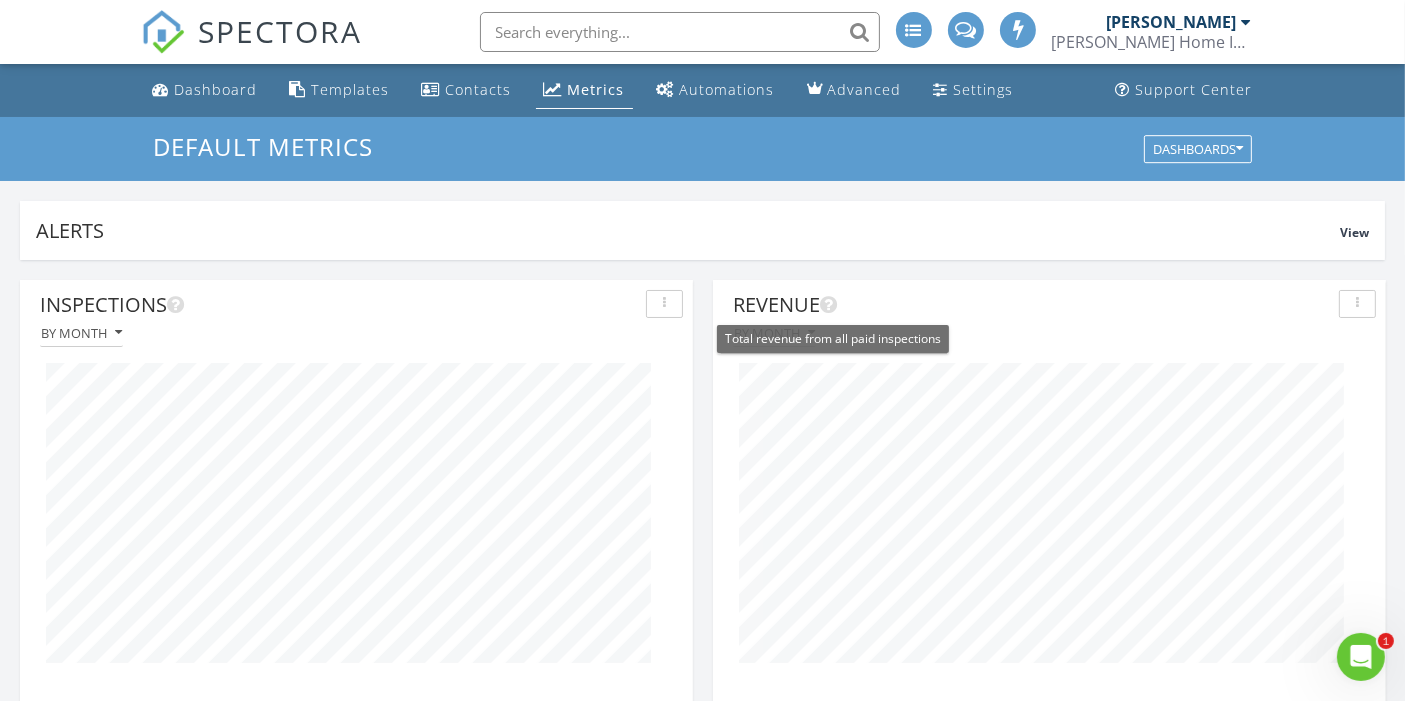click at bounding box center (828, 305) 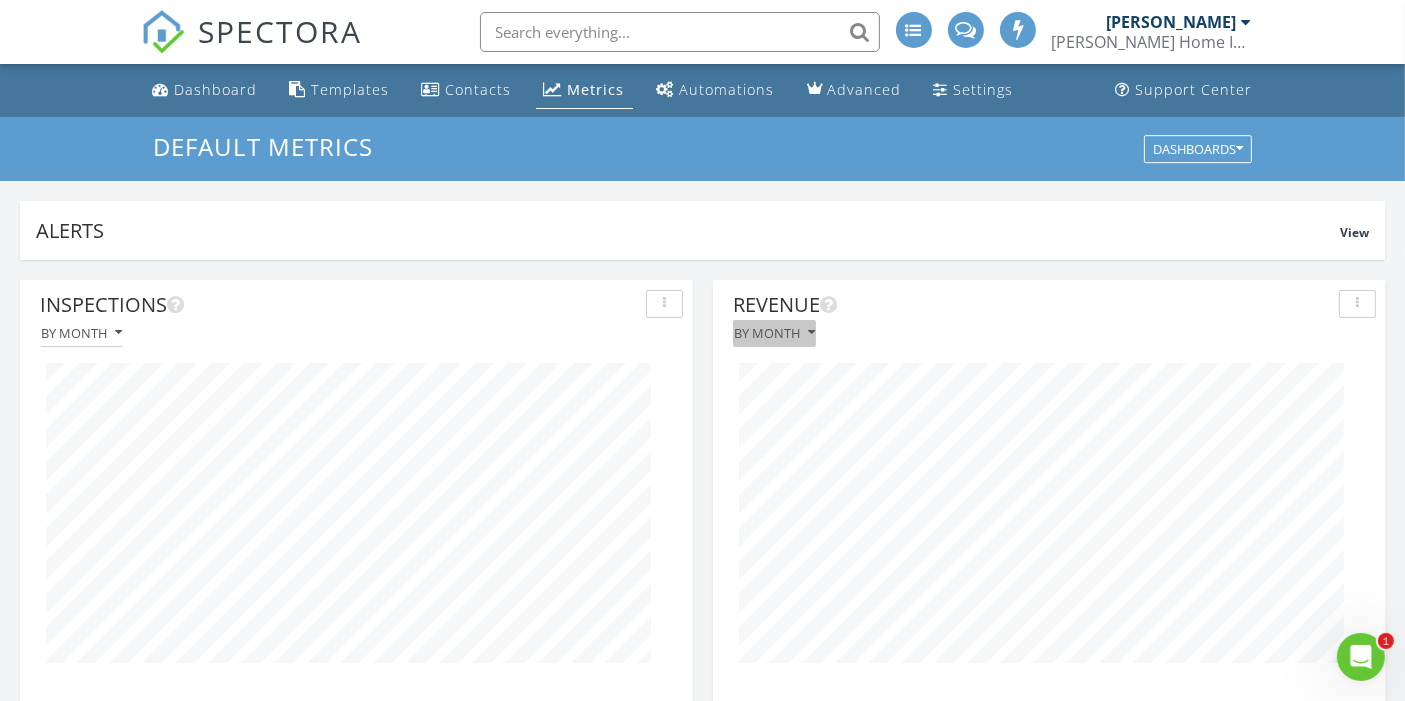click on "By month" at bounding box center (774, 333) 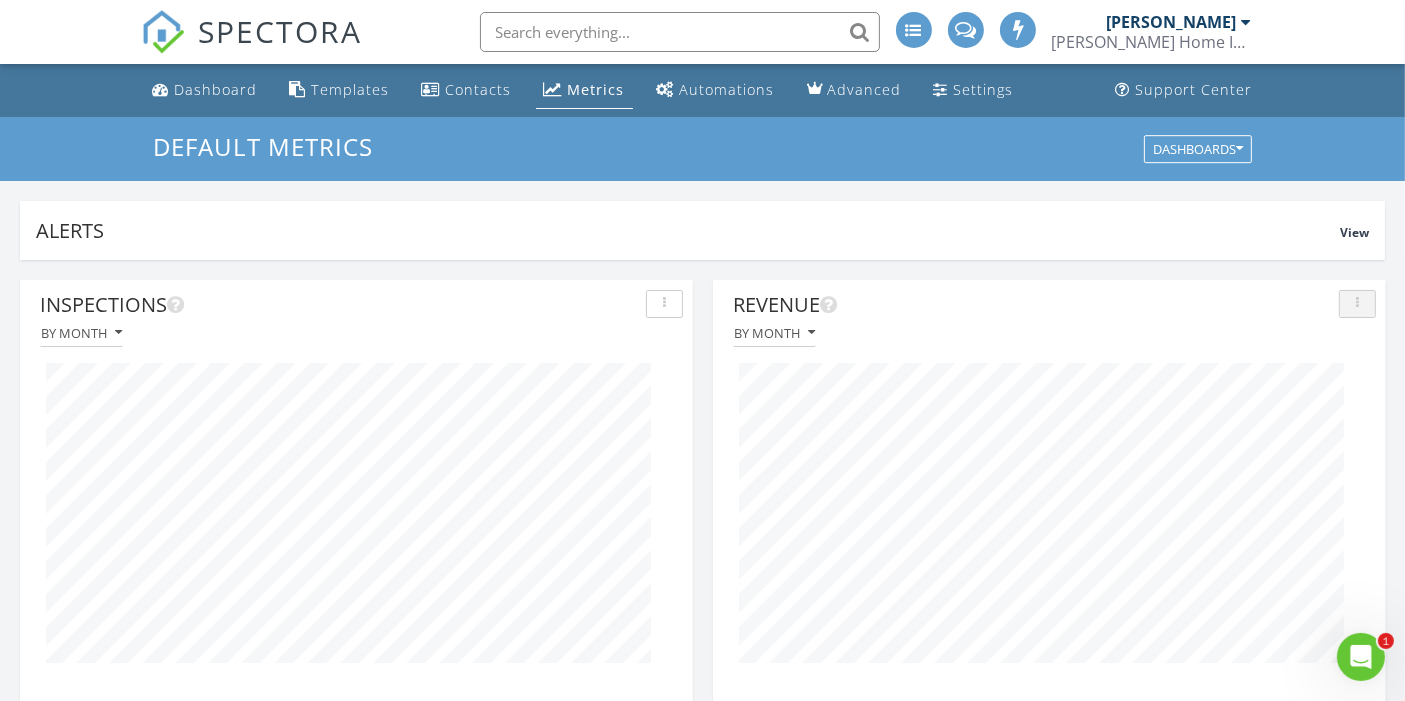 click at bounding box center [1357, 304] 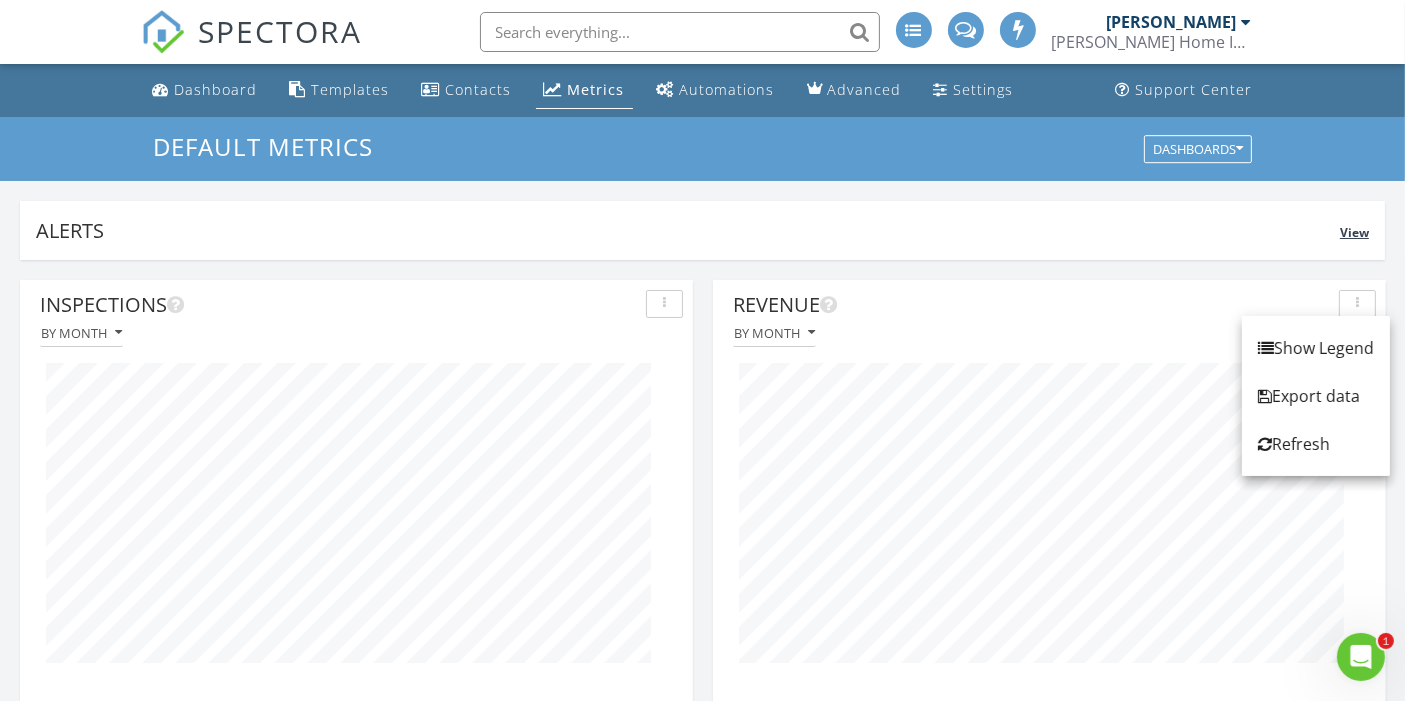 click on "Alerts
View" at bounding box center (702, 230) 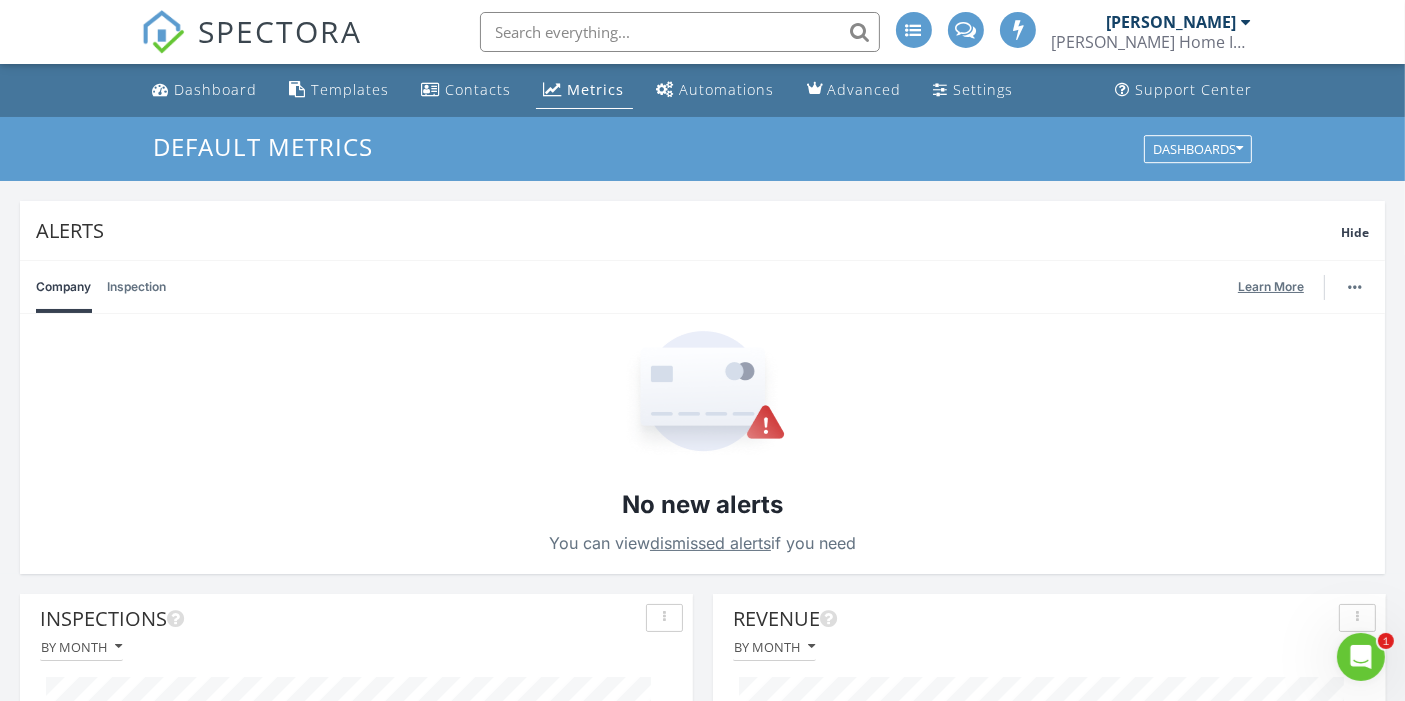 click on "Learn More" at bounding box center (1277, 287) 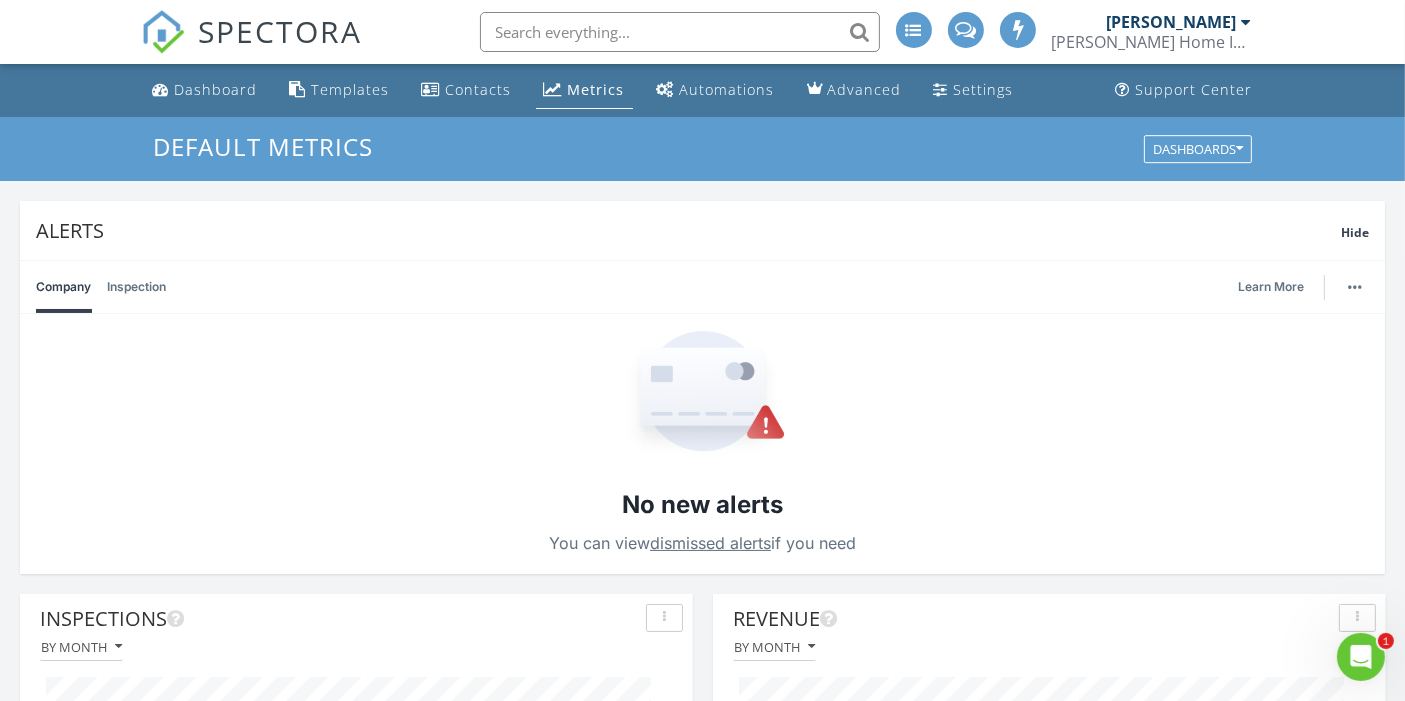 click on "Inspection" at bounding box center [136, 287] 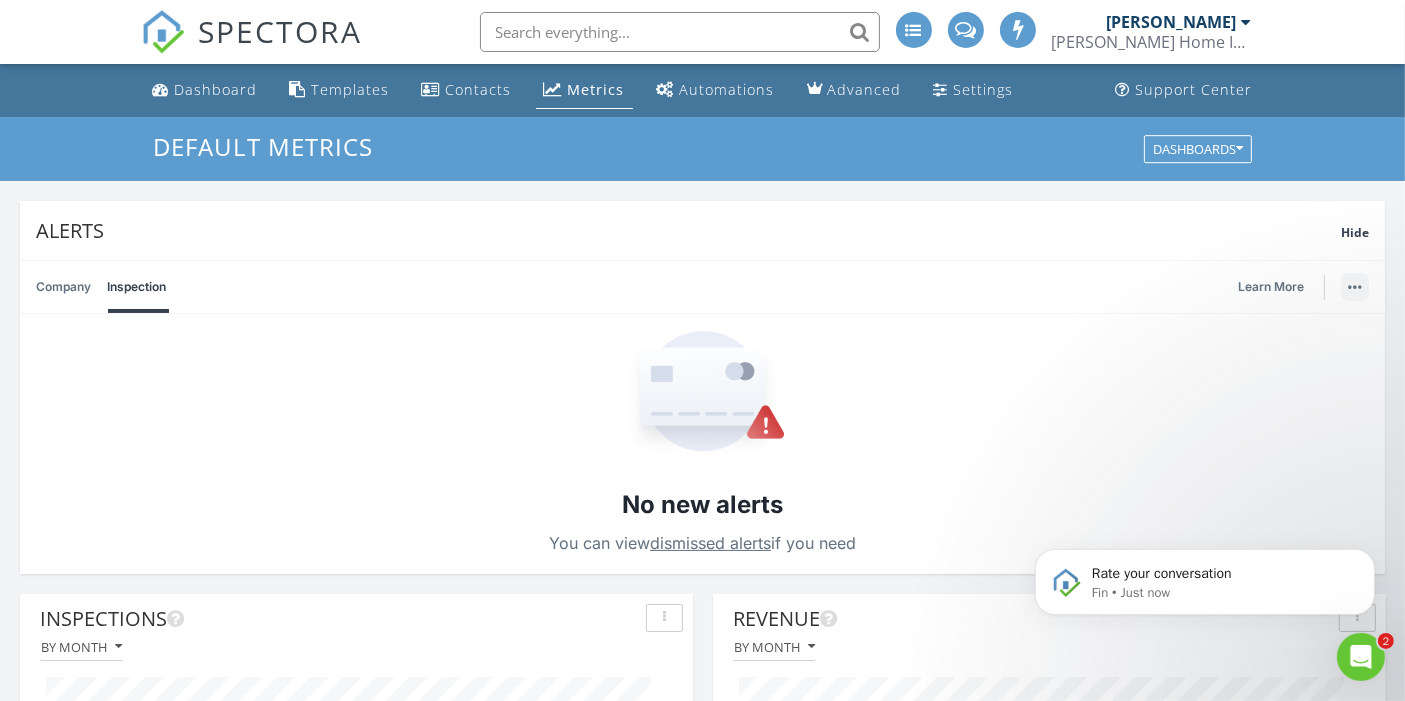 click at bounding box center (1355, 287) 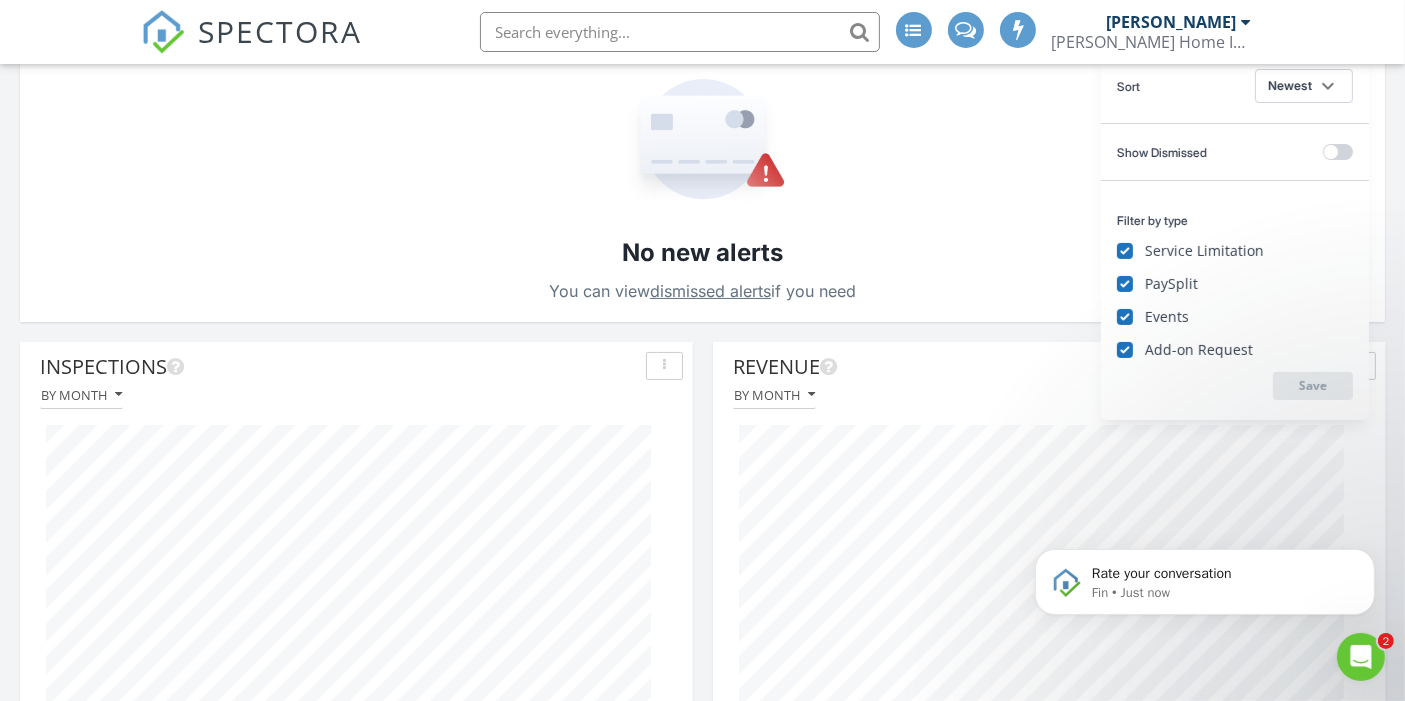 scroll, scrollTop: 253, scrollLeft: 0, axis: vertical 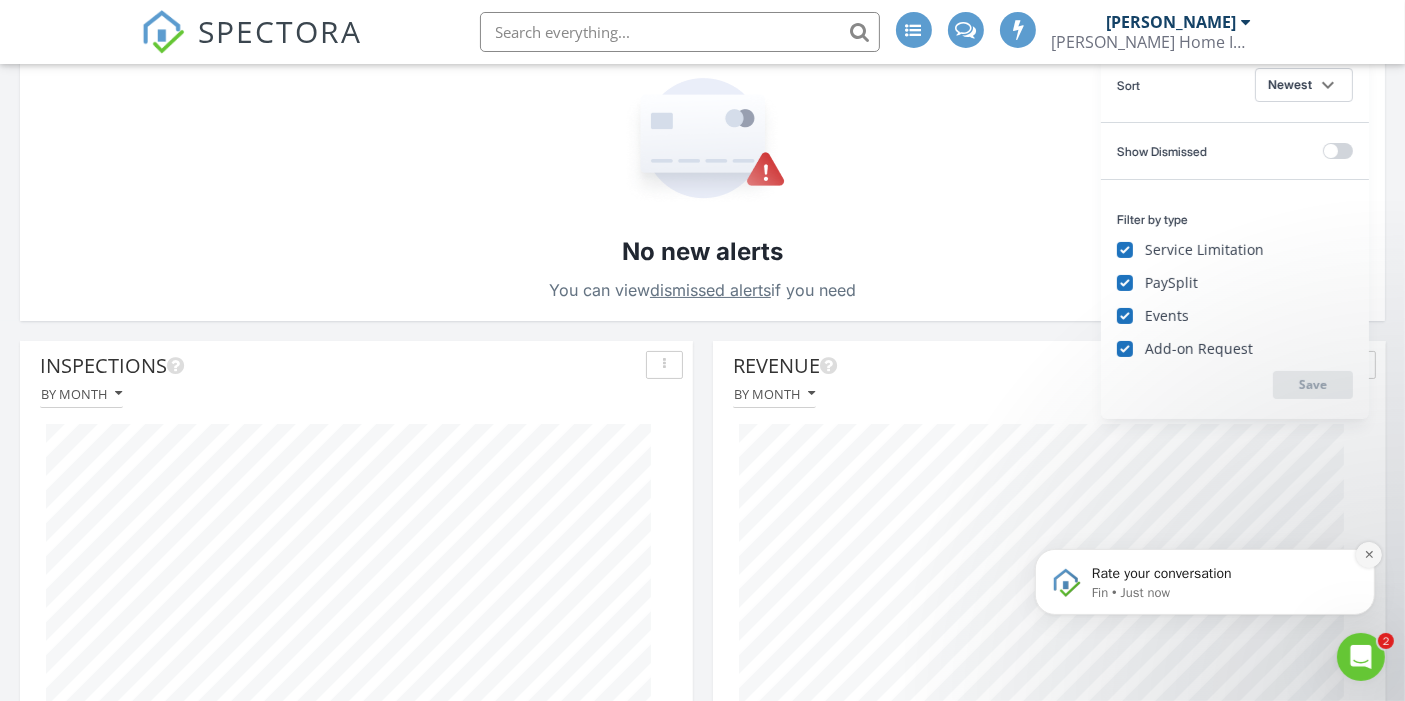 click 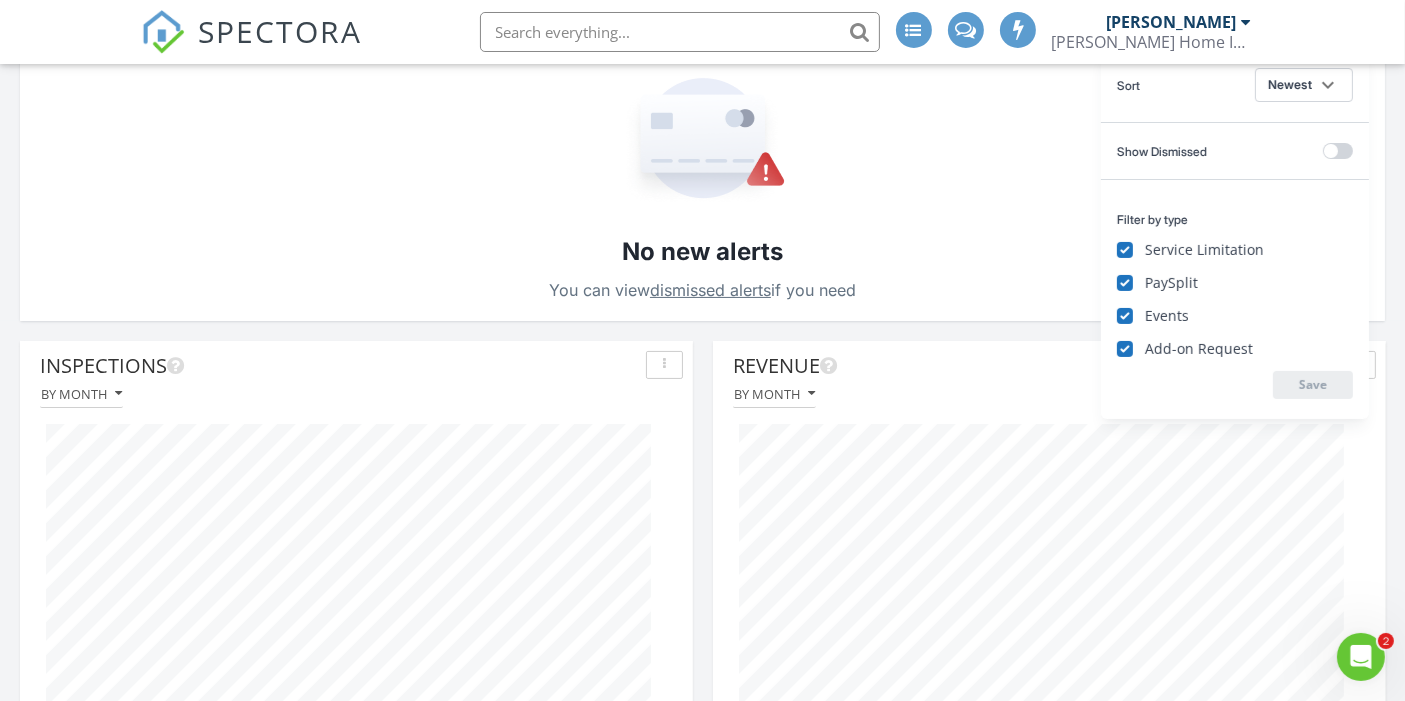 scroll, scrollTop: 0, scrollLeft: 0, axis: both 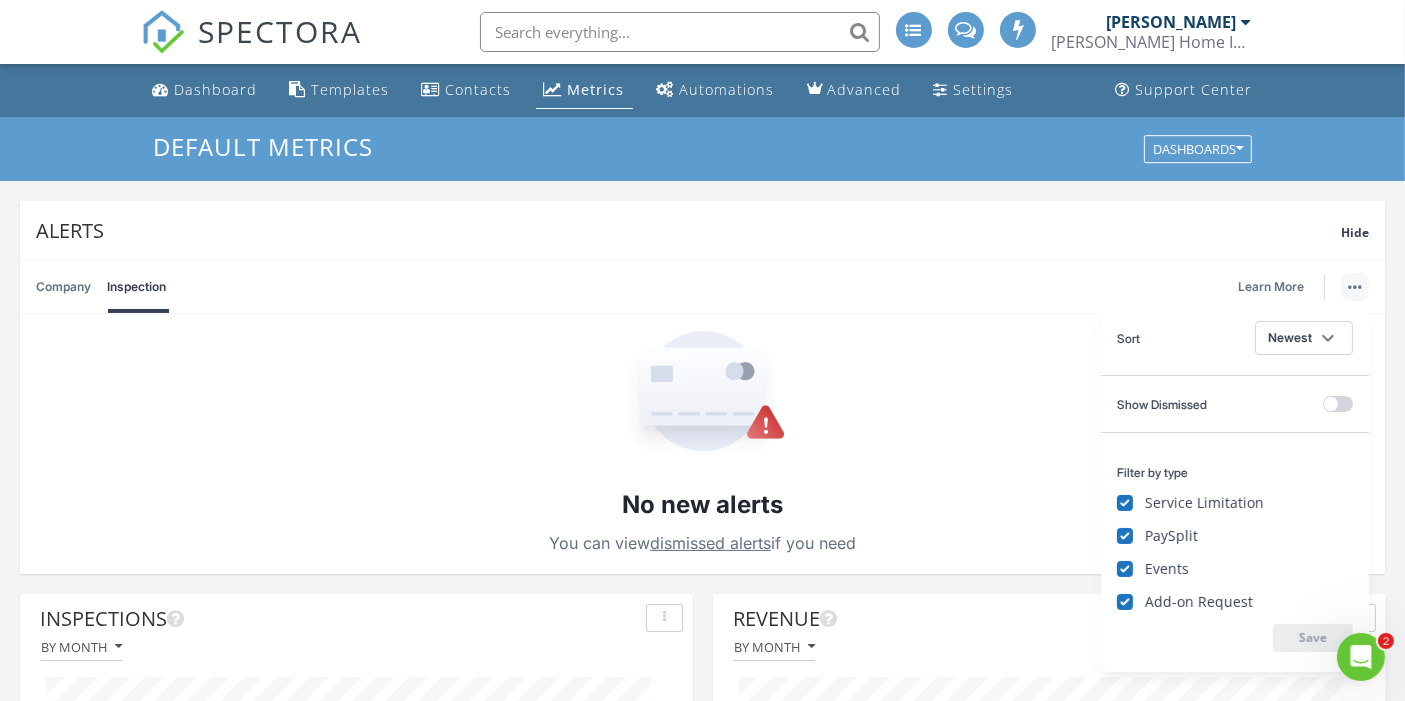 click on "[PERSON_NAME] Home Inspection Services" at bounding box center (1152, 42) 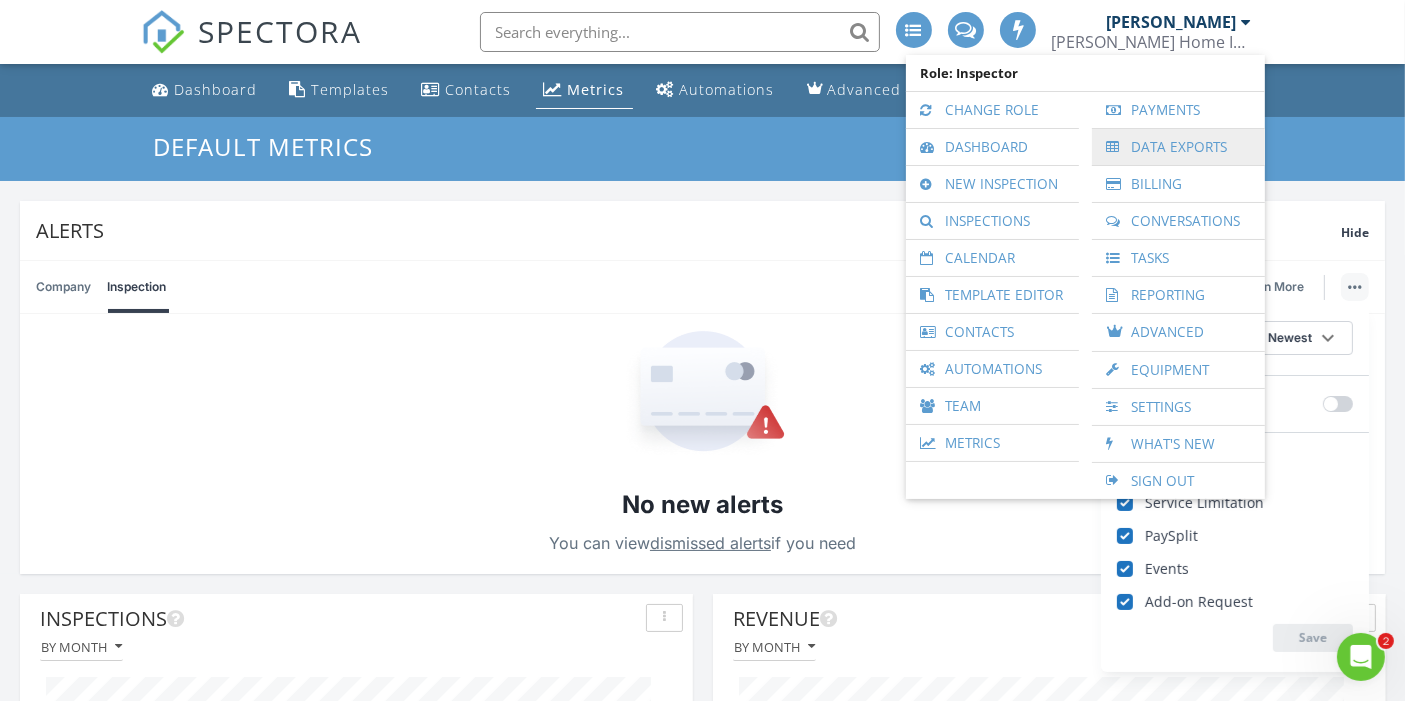 click on "Data Exports" at bounding box center (1178, 147) 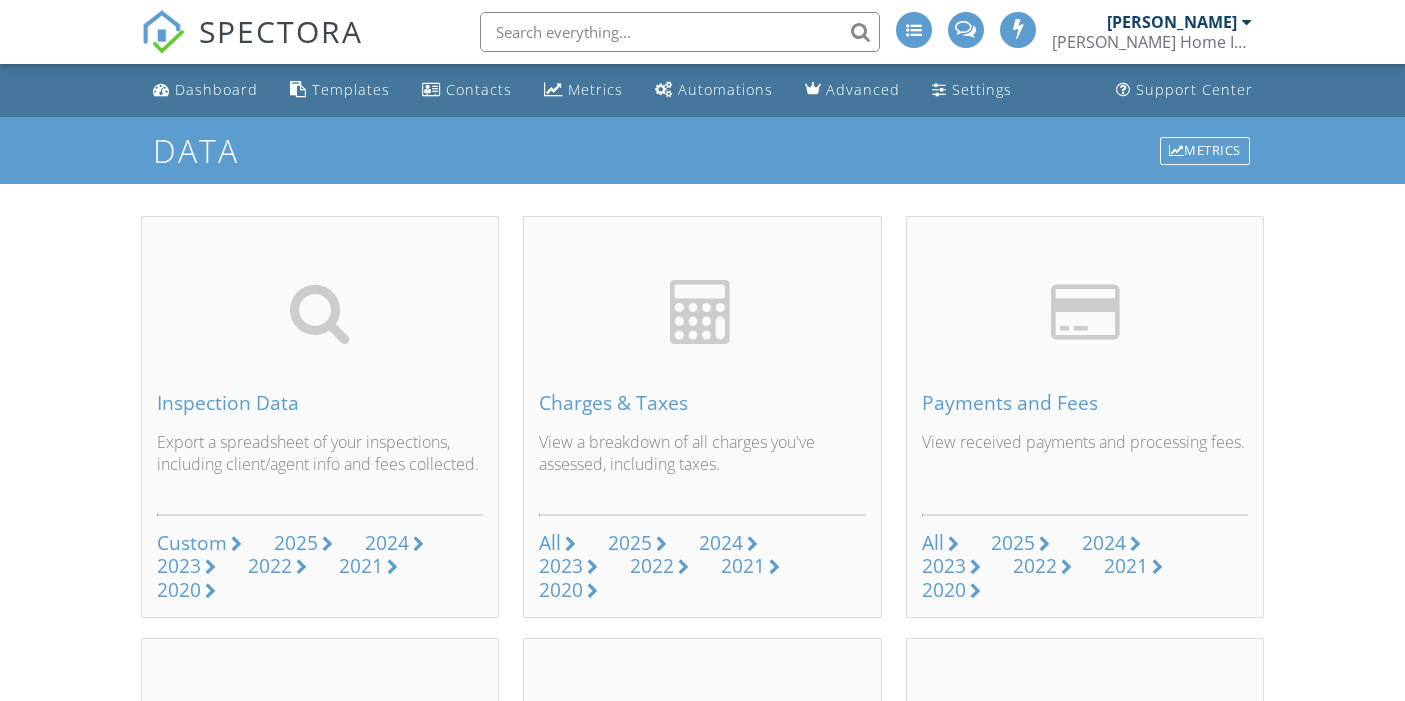 scroll, scrollTop: 0, scrollLeft: 0, axis: both 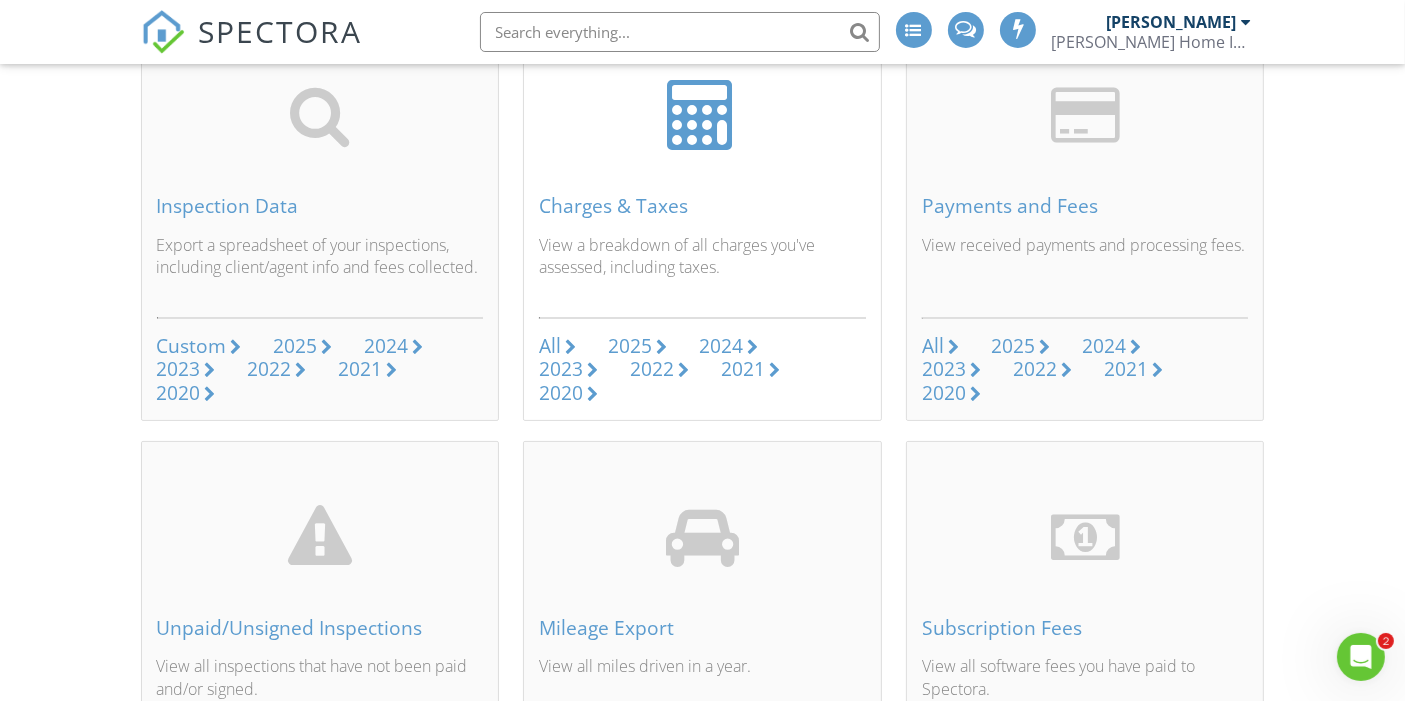 click on "2025" at bounding box center [637, 346] 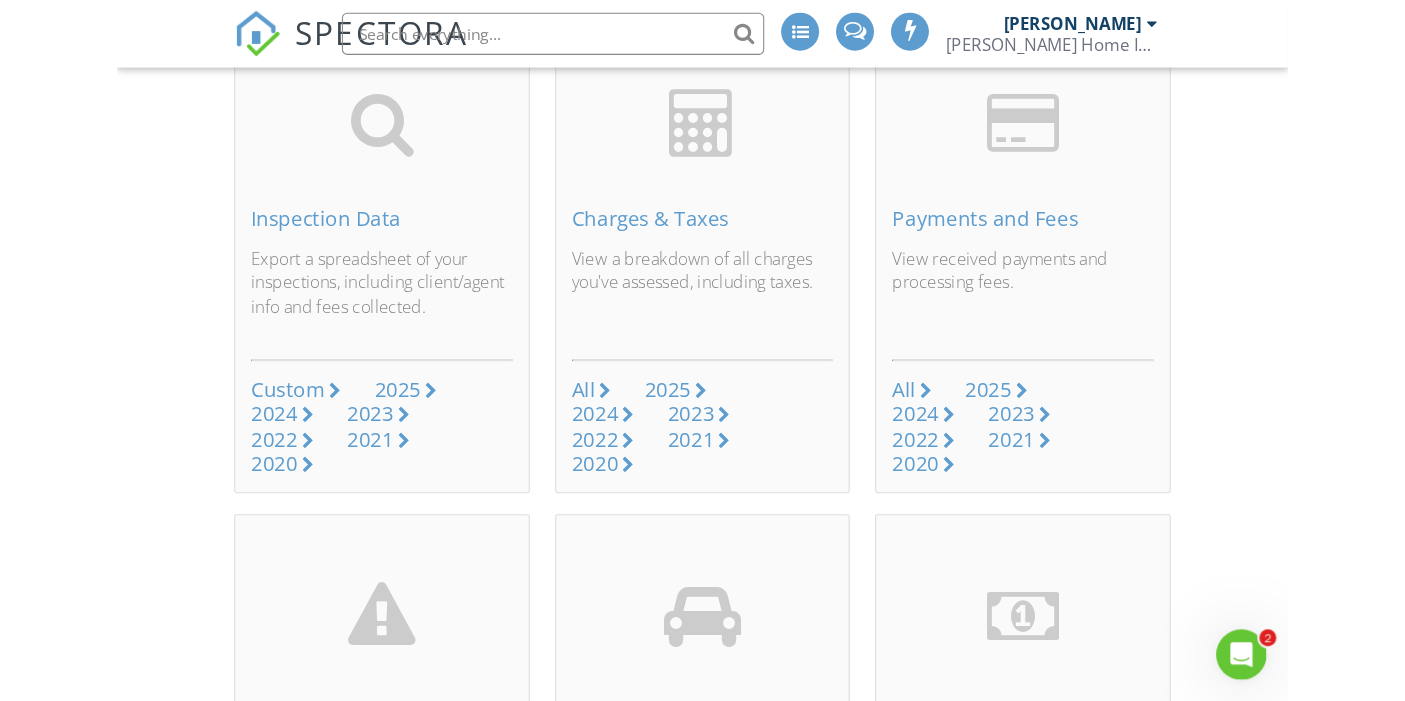 scroll, scrollTop: 197, scrollLeft: 0, axis: vertical 